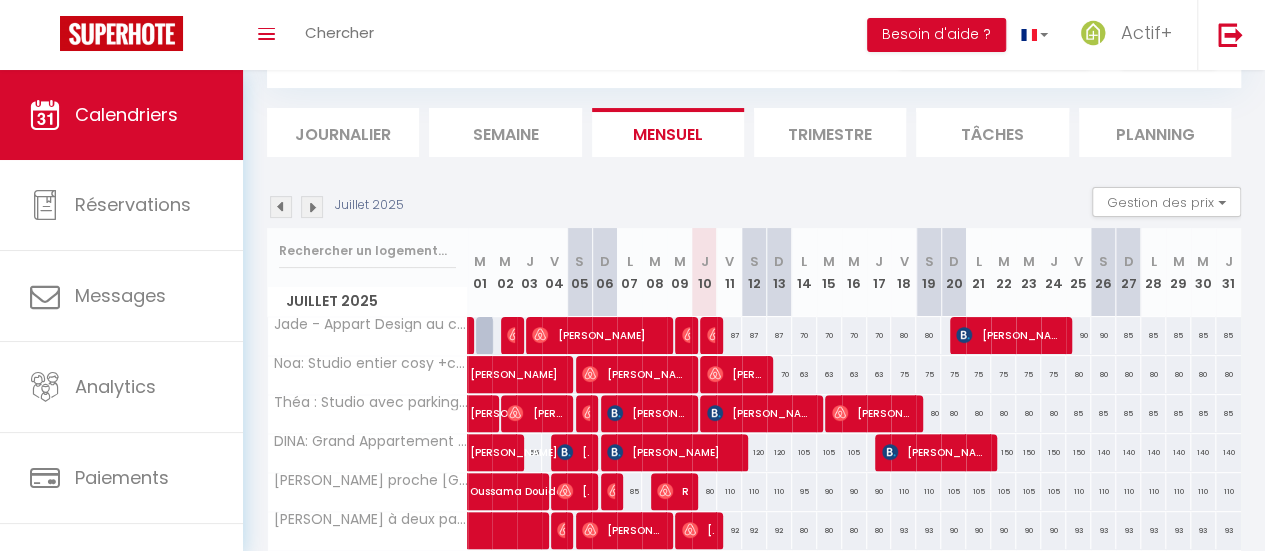 scroll, scrollTop: 191, scrollLeft: 0, axis: vertical 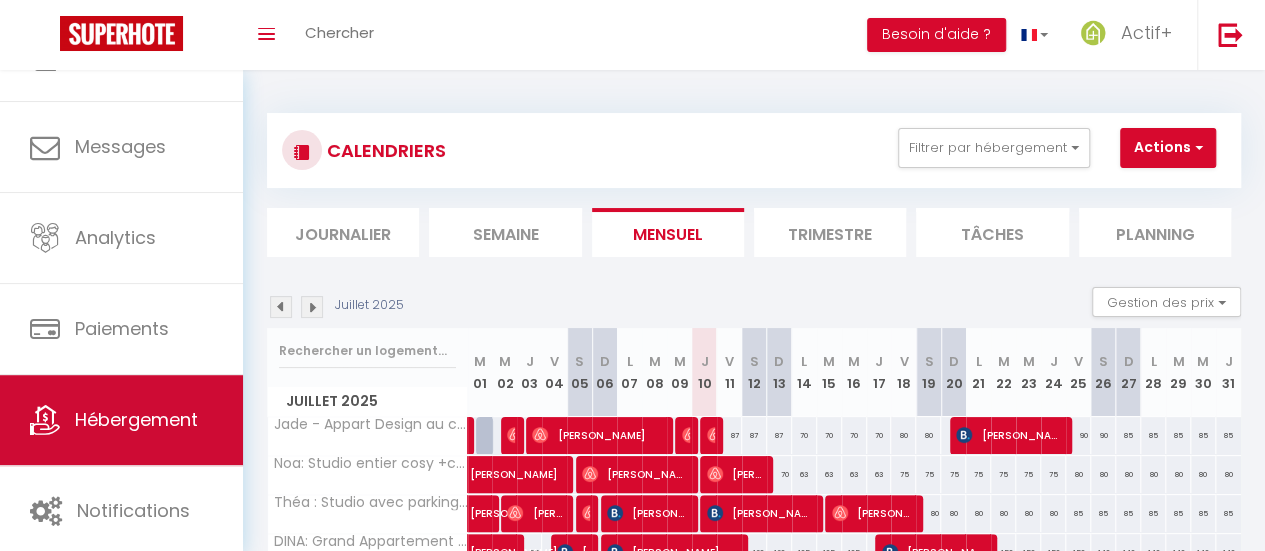 click on "Hébergement" at bounding box center [136, 419] 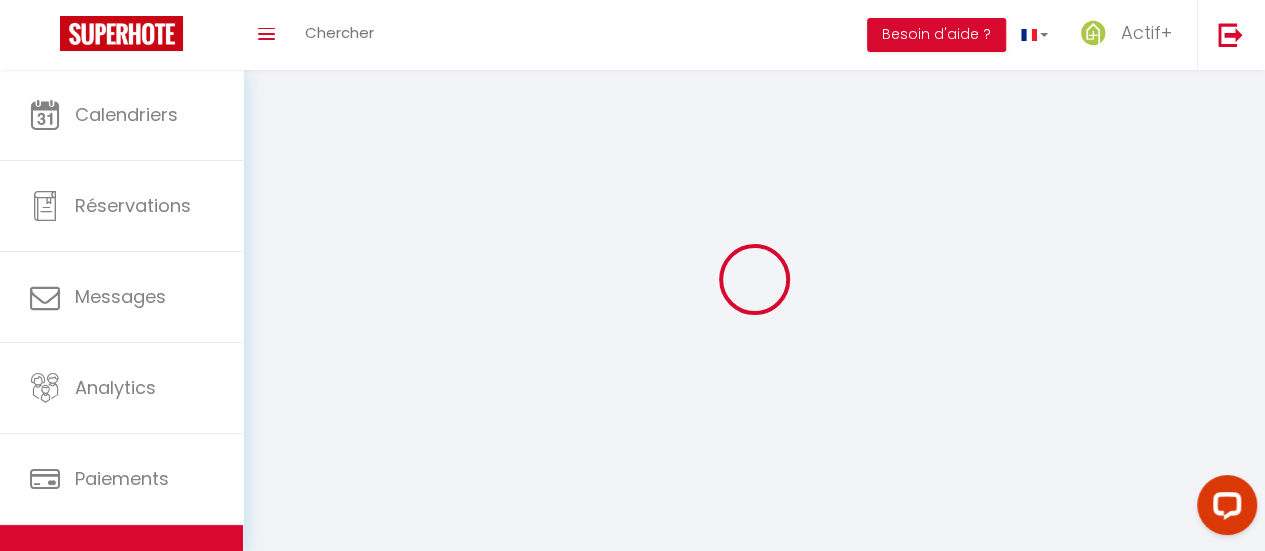 scroll, scrollTop: 0, scrollLeft: 0, axis: both 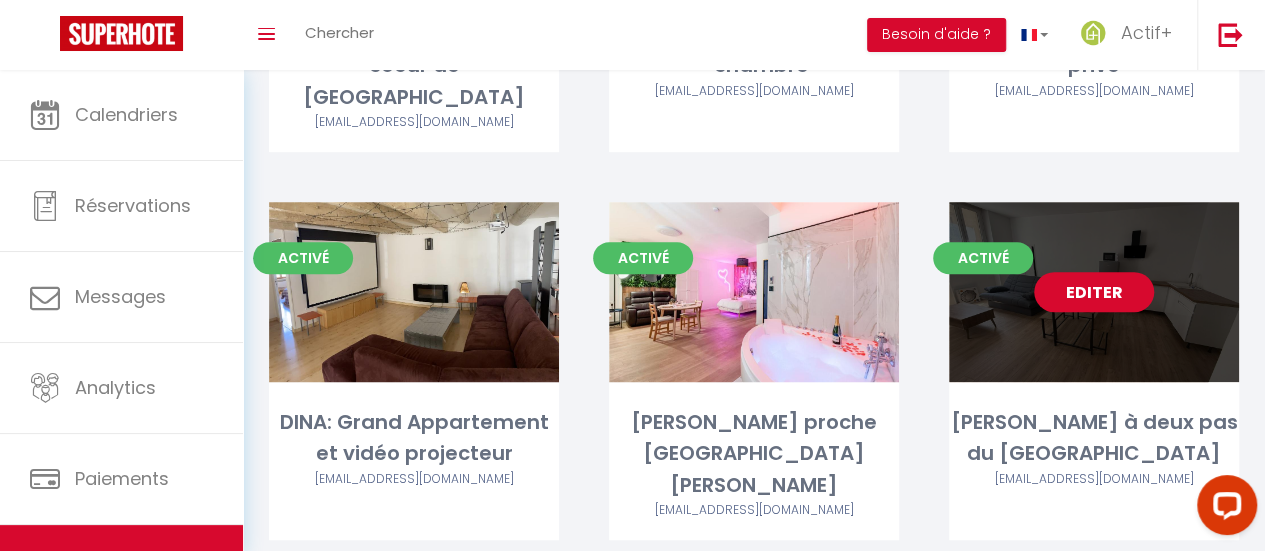 click on "Editer" at bounding box center (1094, 292) 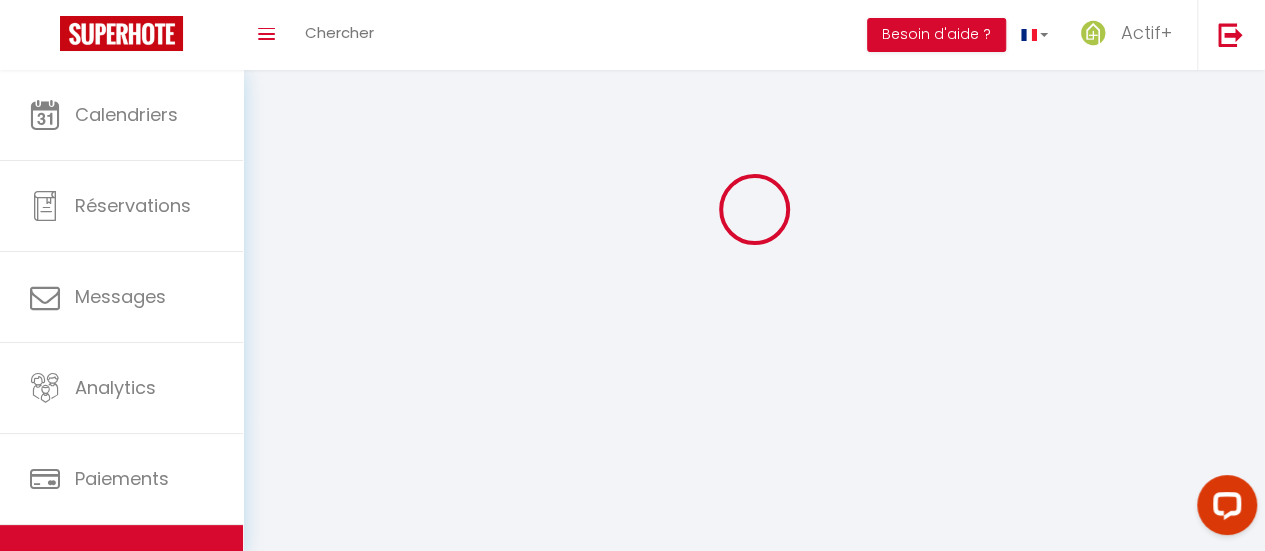 scroll, scrollTop: 0, scrollLeft: 0, axis: both 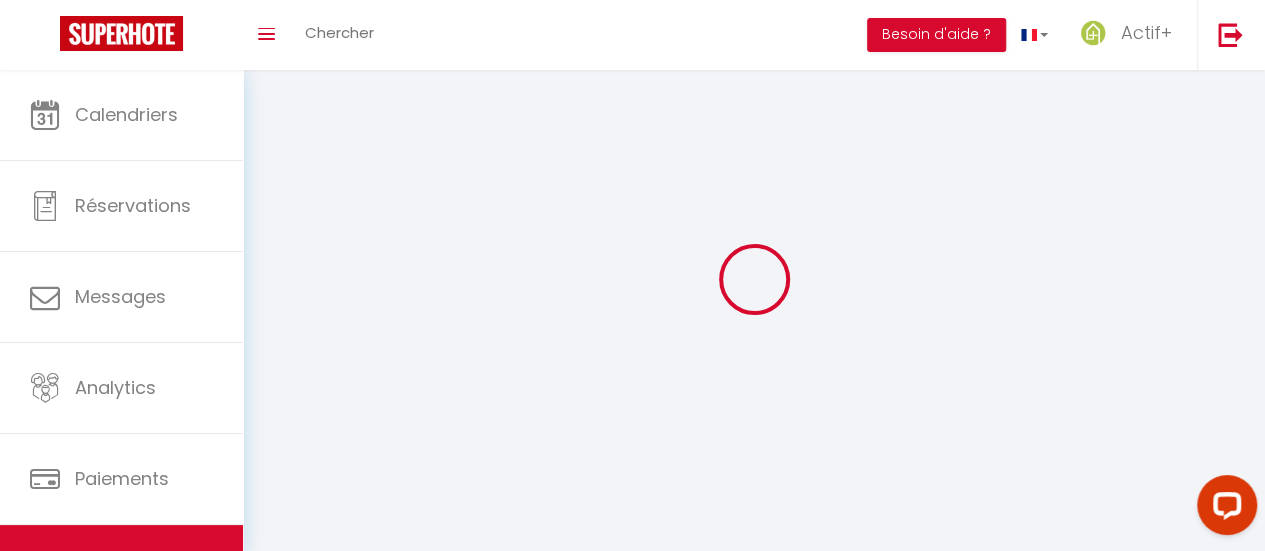 select 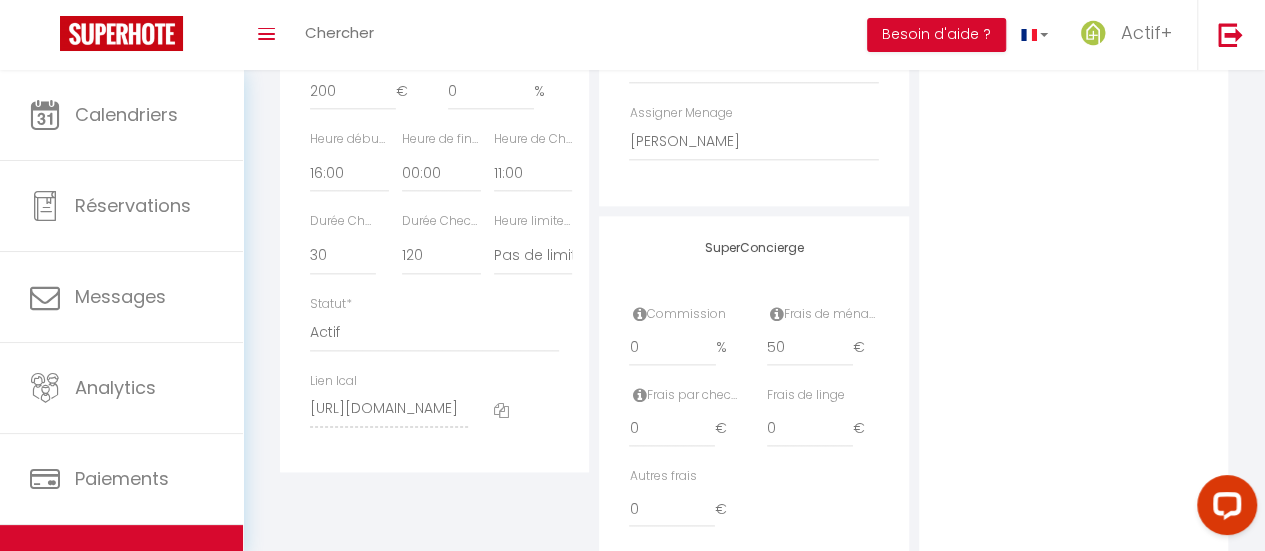 scroll, scrollTop: 1186, scrollLeft: 0, axis: vertical 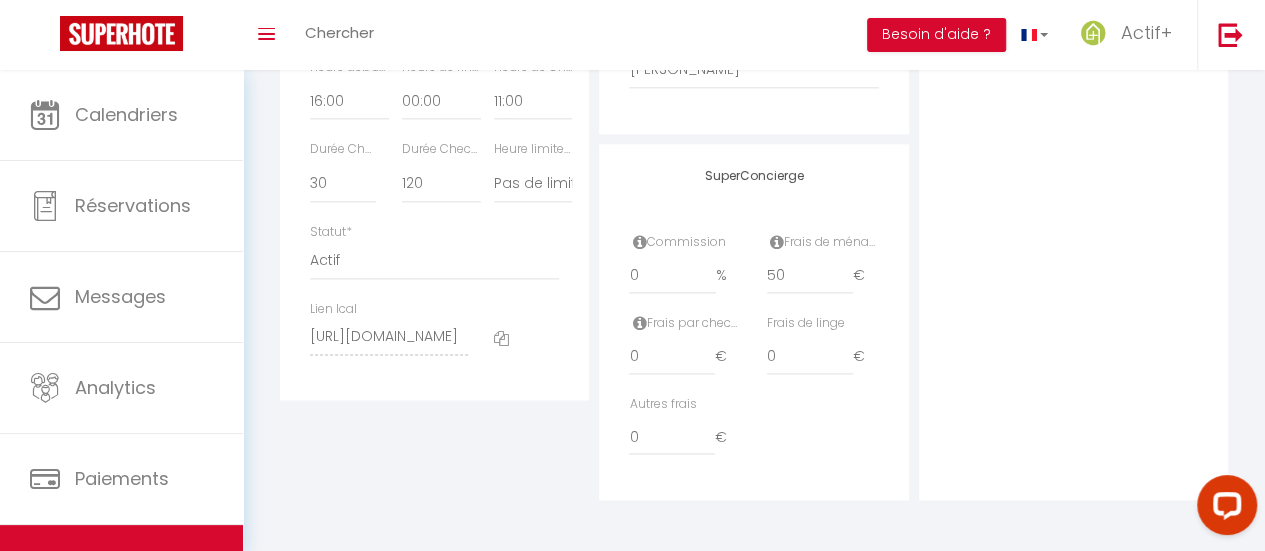 click at bounding box center (501, 338) 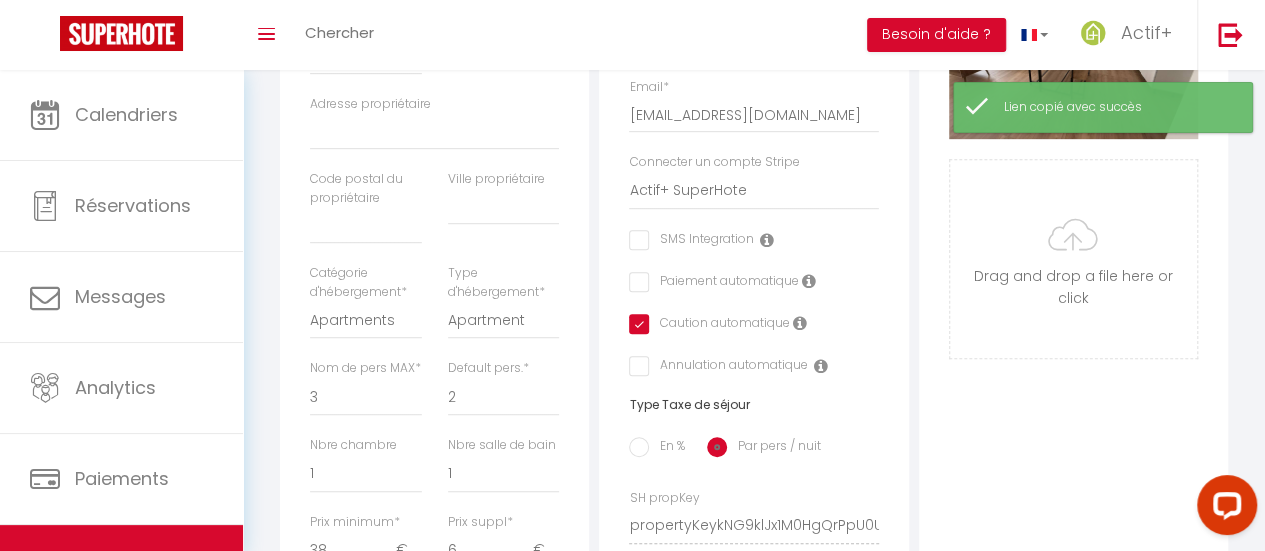 scroll, scrollTop: 0, scrollLeft: 0, axis: both 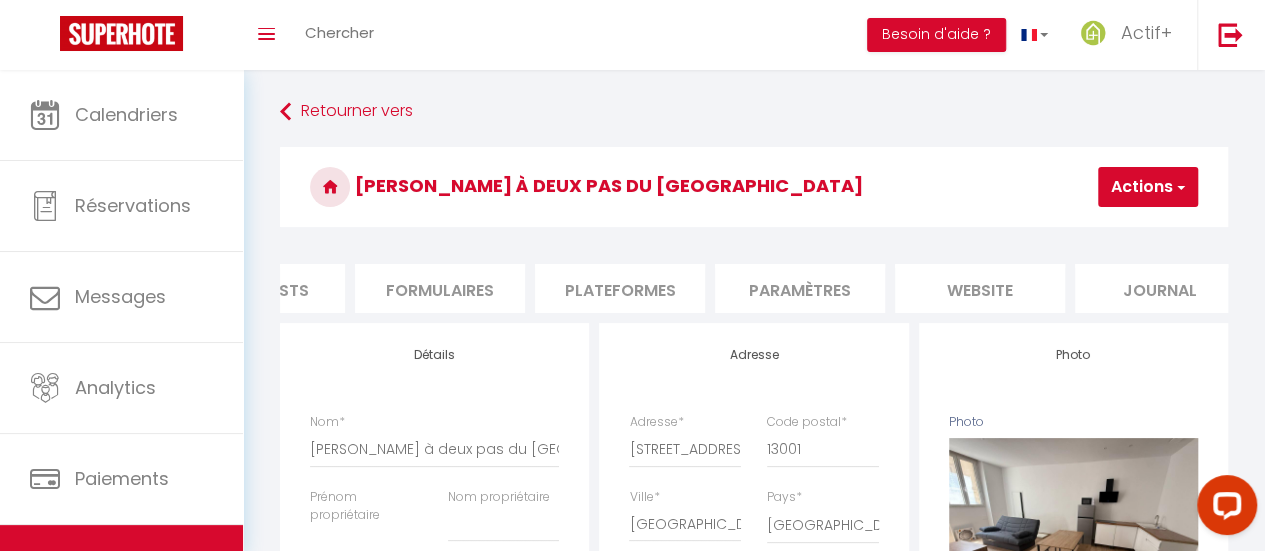 click on "website" at bounding box center [980, 288] 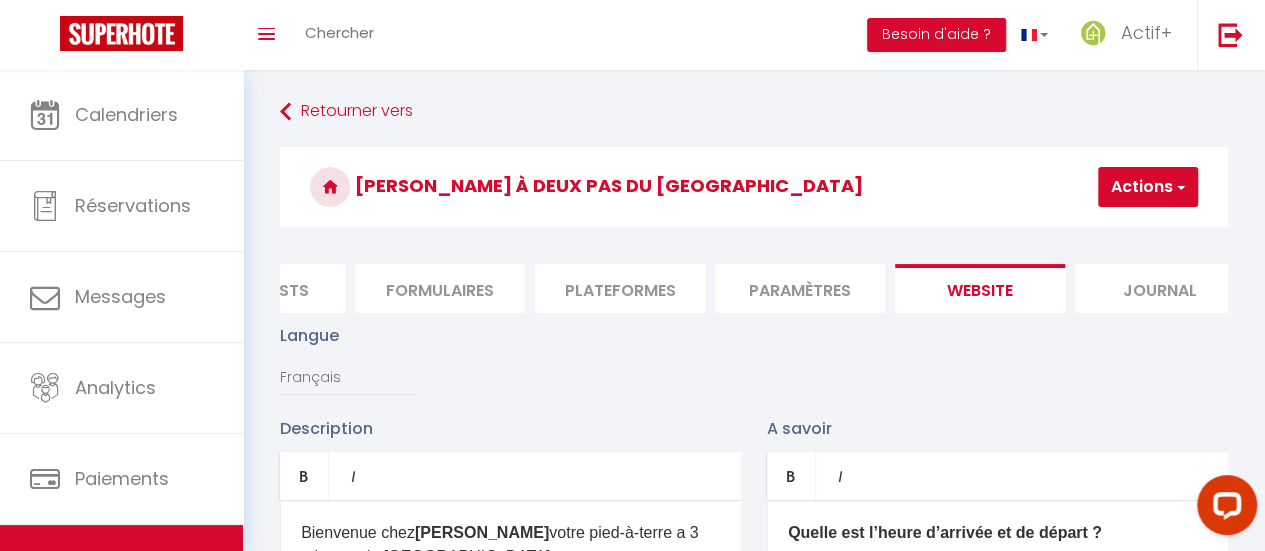 scroll, scrollTop: 300, scrollLeft: 0, axis: vertical 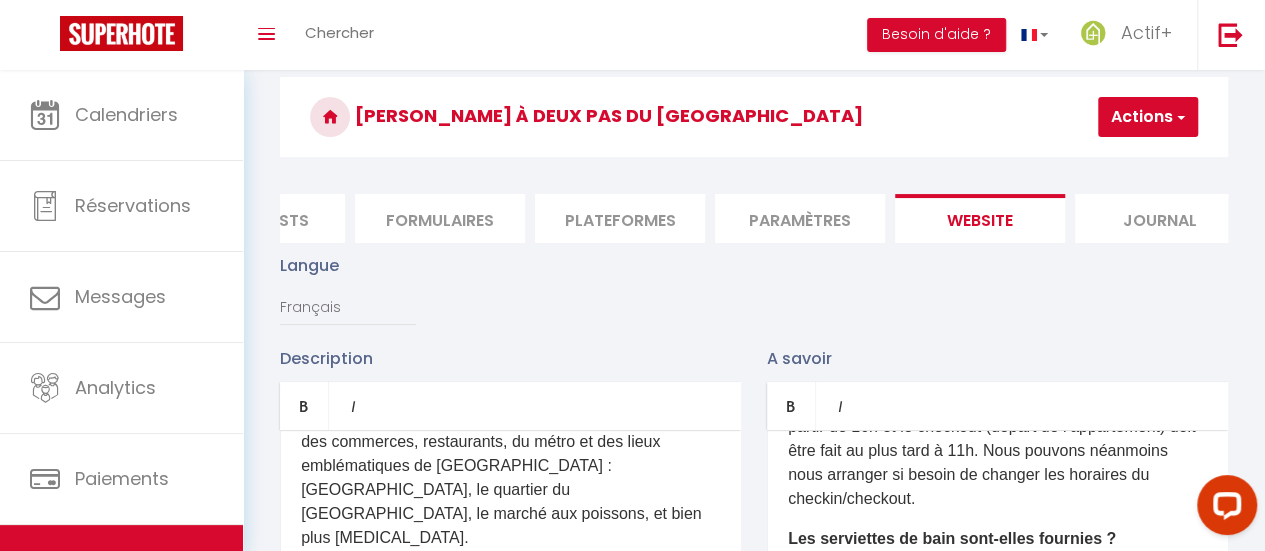 click at bounding box center [1179, 117] 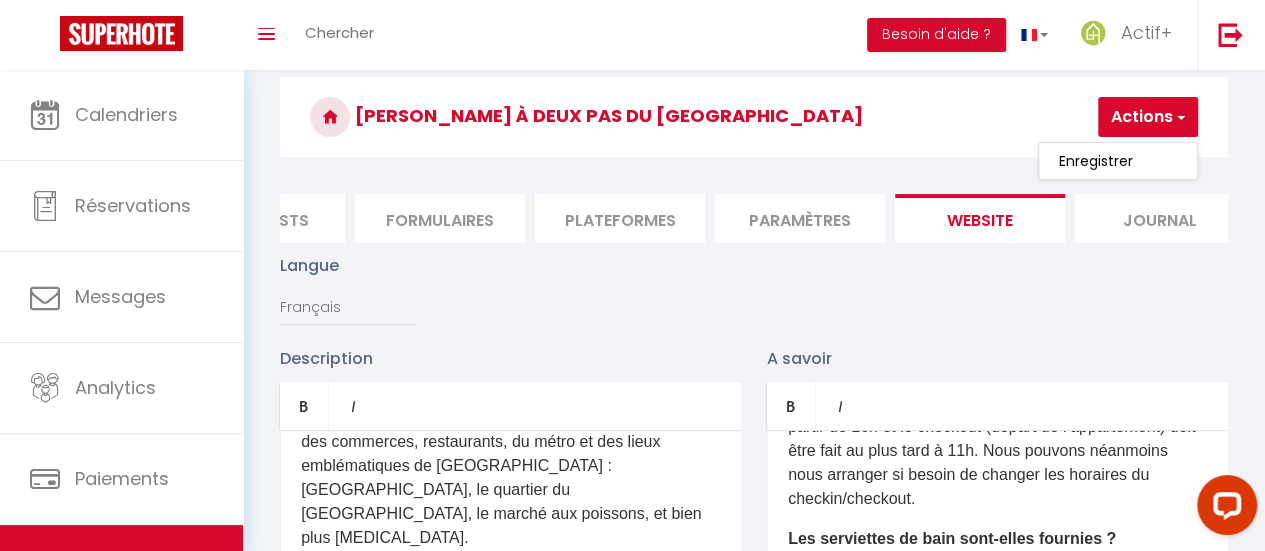 click on "[PERSON_NAME] à deux pas du [GEOGRAPHIC_DATA]" at bounding box center [754, 117] 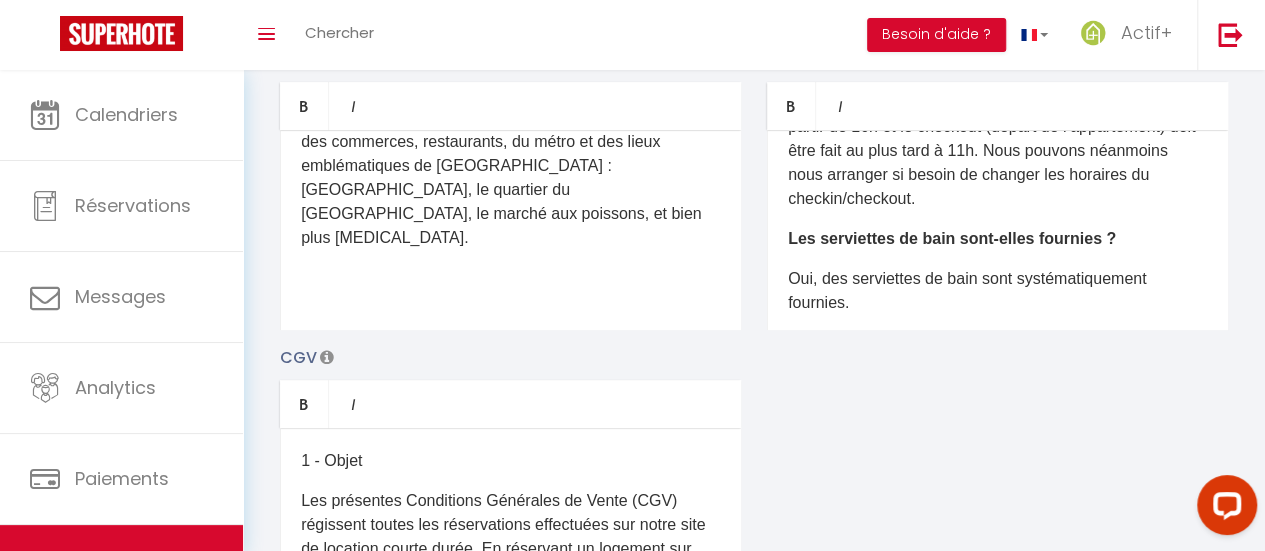 scroll, scrollTop: 70, scrollLeft: 0, axis: vertical 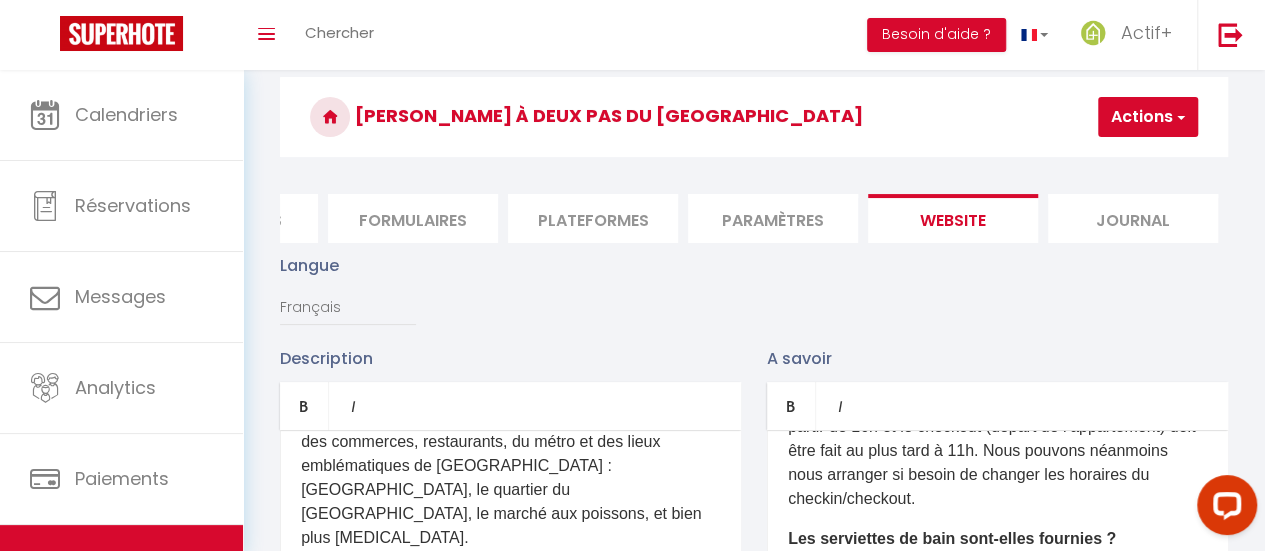 click on "Paramètres" at bounding box center (773, 218) 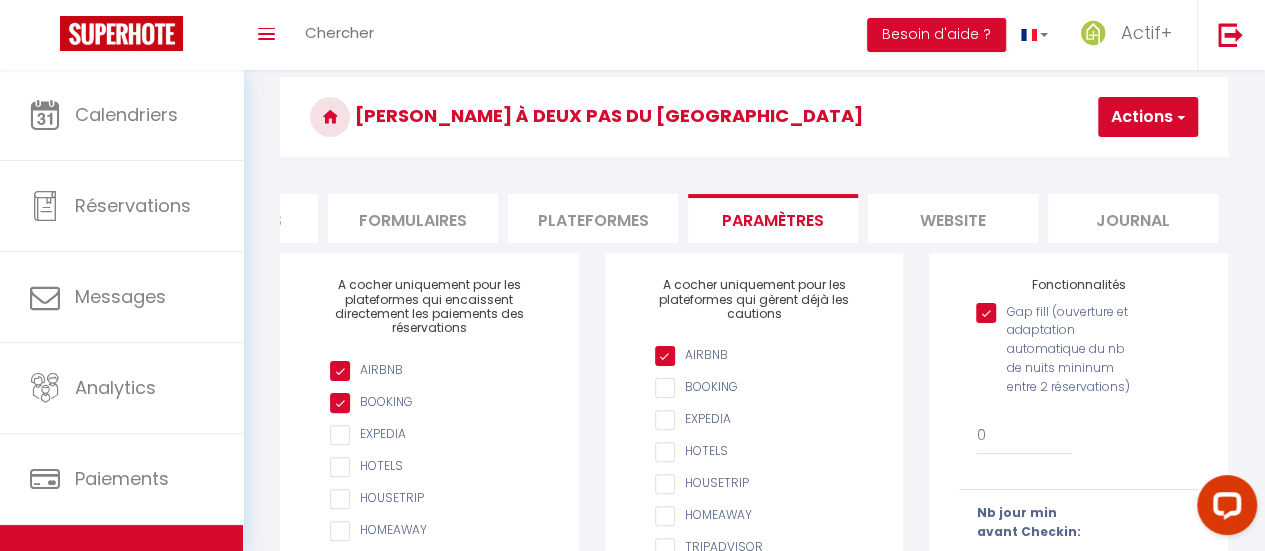 scroll, scrollTop: 0, scrollLeft: 0, axis: both 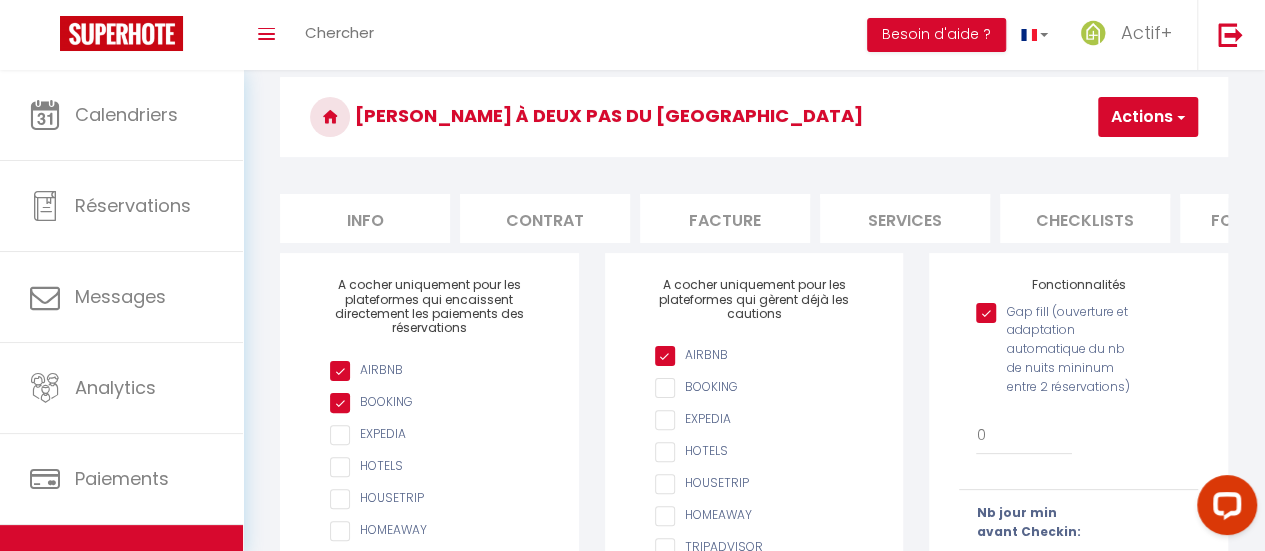 click on "Info" at bounding box center (365, 218) 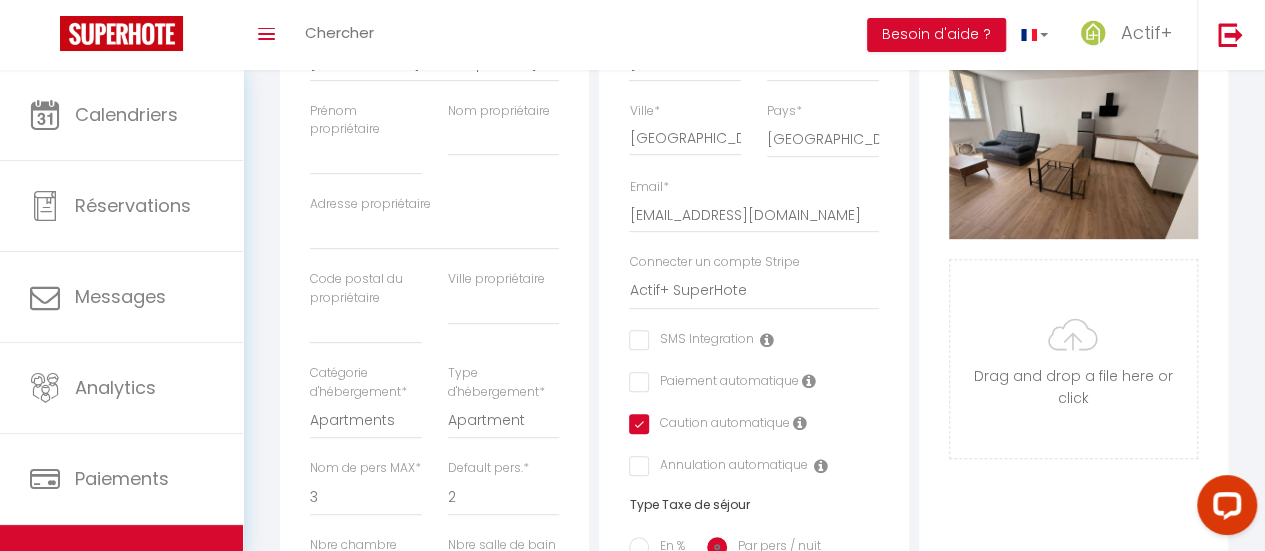 scroll, scrollTop: 86, scrollLeft: 0, axis: vertical 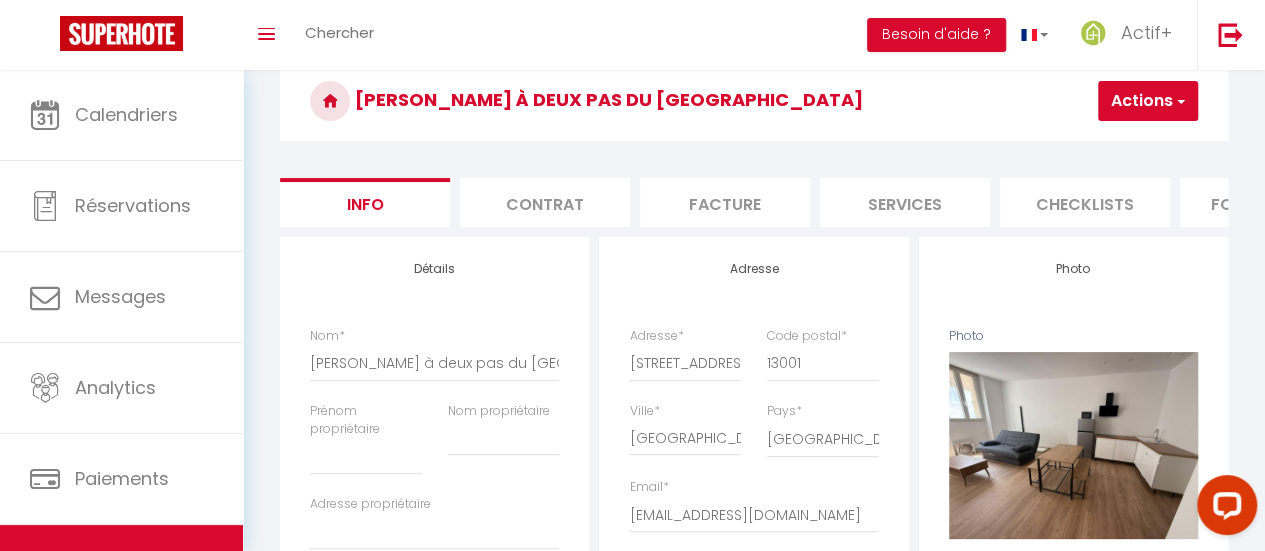 click on "Contrat" at bounding box center [545, 202] 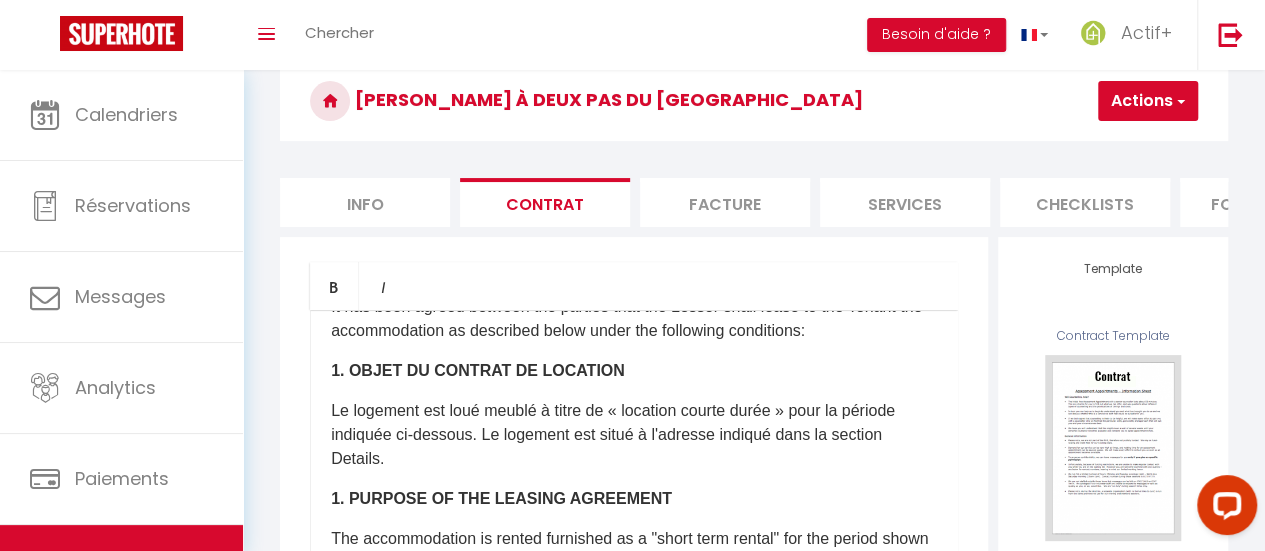 scroll, scrollTop: 400, scrollLeft: 0, axis: vertical 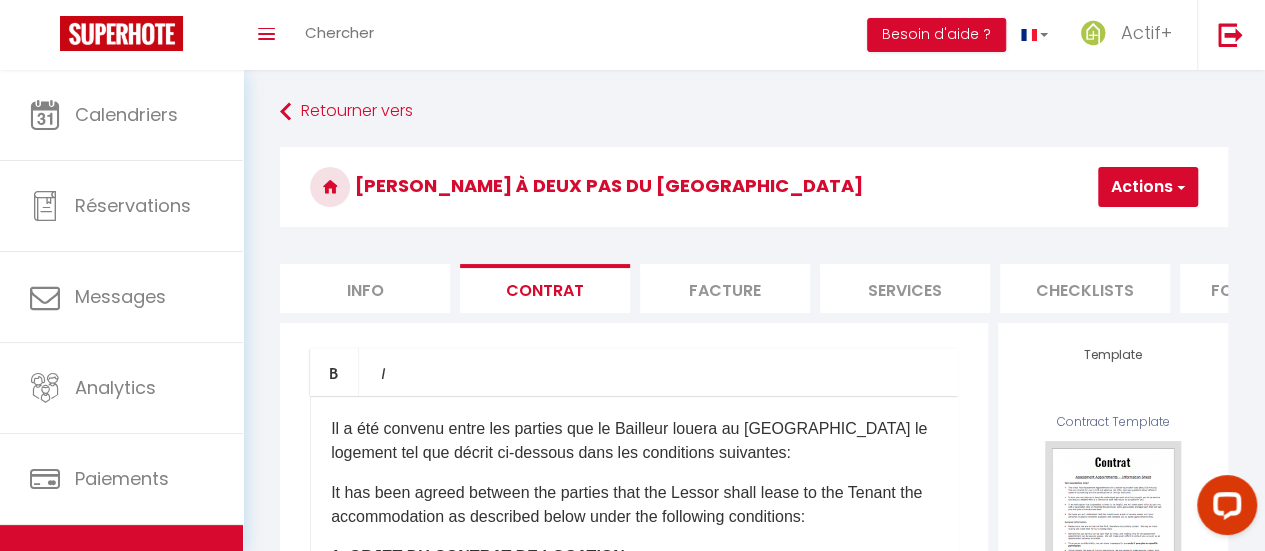 click on "Services" at bounding box center [905, 288] 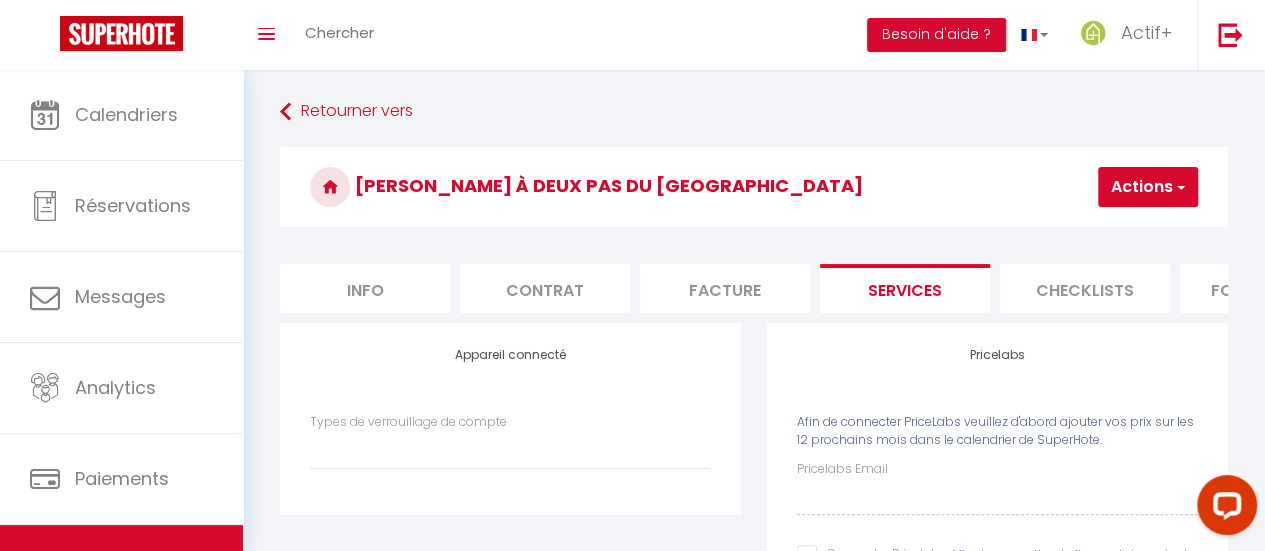 scroll 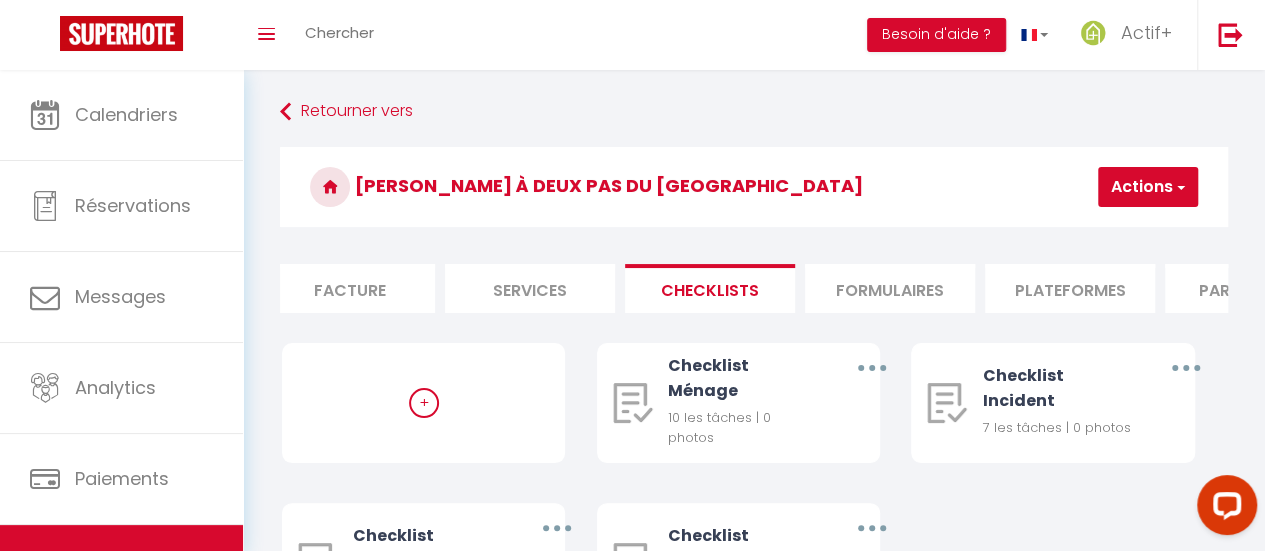 click on "Formulaires" at bounding box center (890, 288) 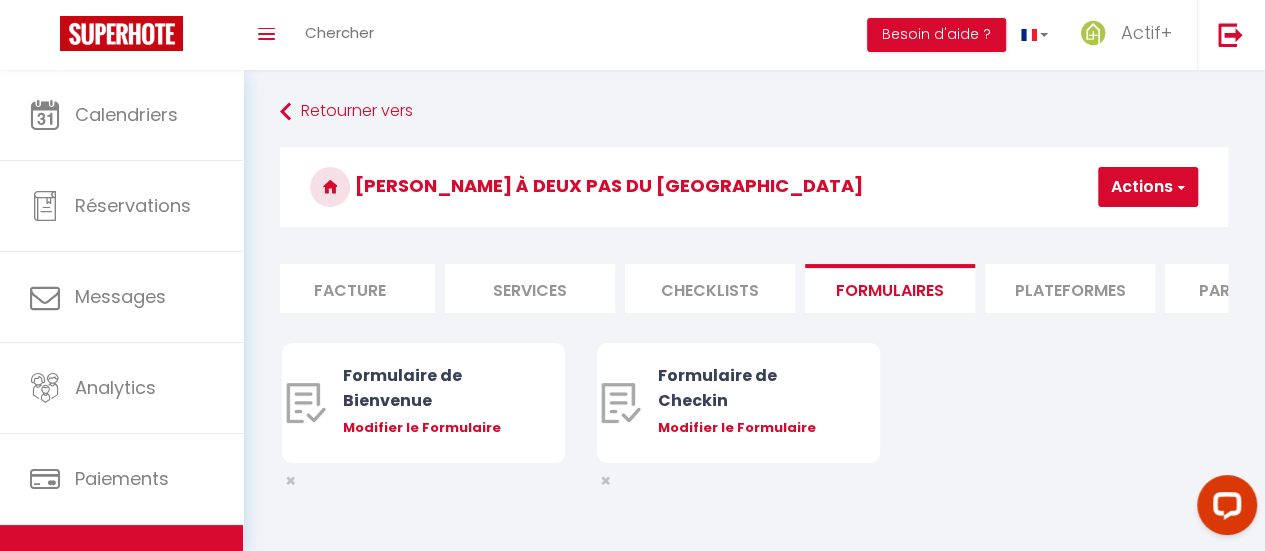 click on "Plateformes" at bounding box center (1070, 288) 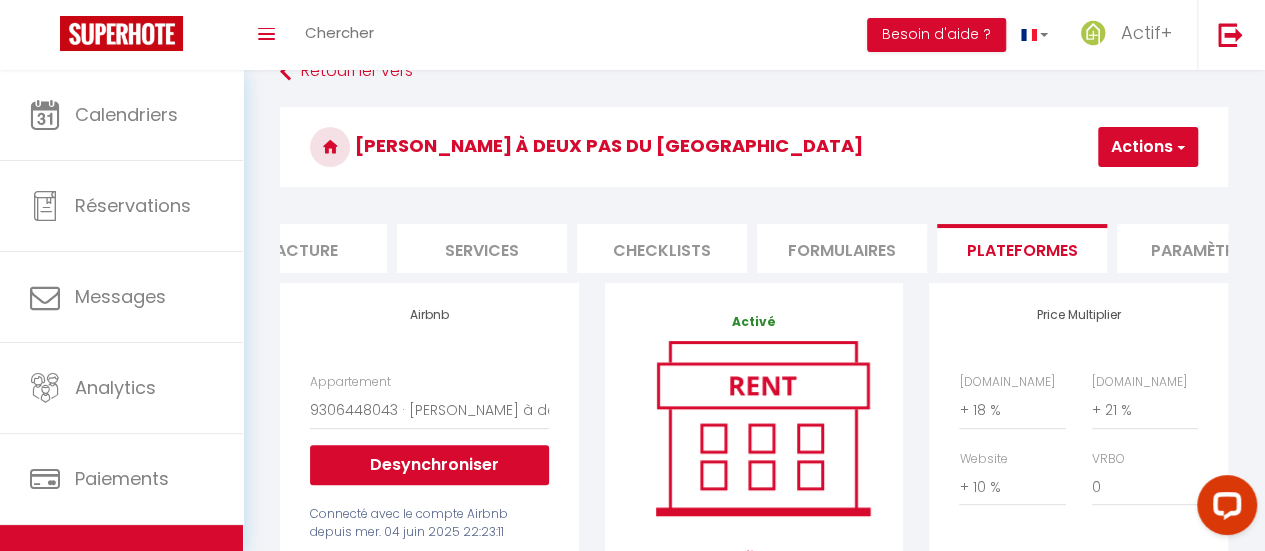 drag, startPoint x: 857, startPoint y: 271, endPoint x: 879, endPoint y: 274, distance: 22.203604 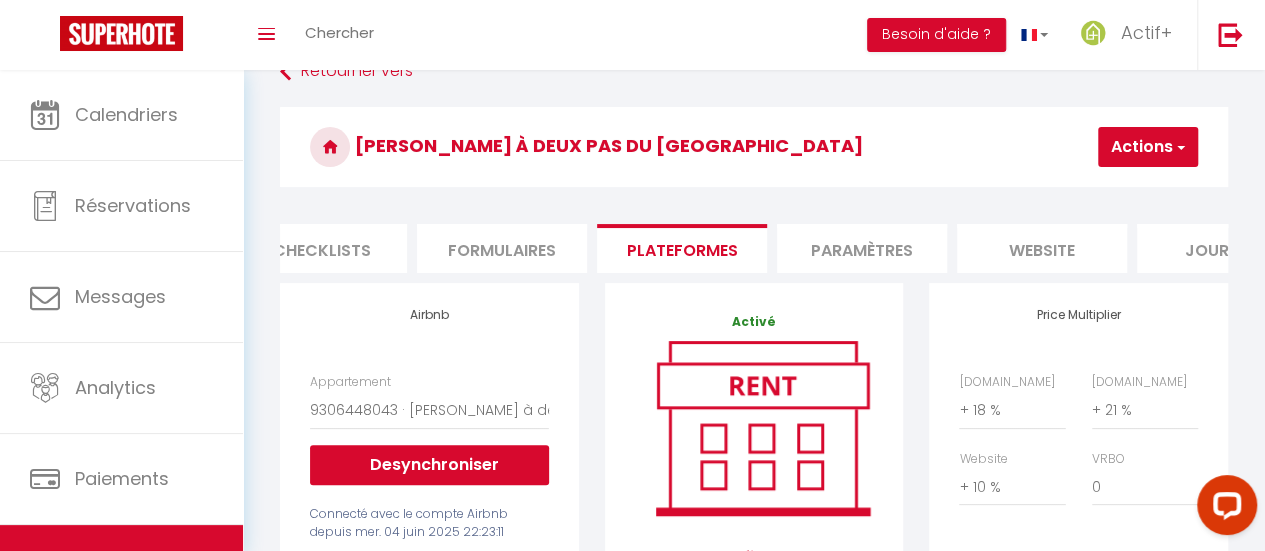 click on "Paramètres" at bounding box center (862, 248) 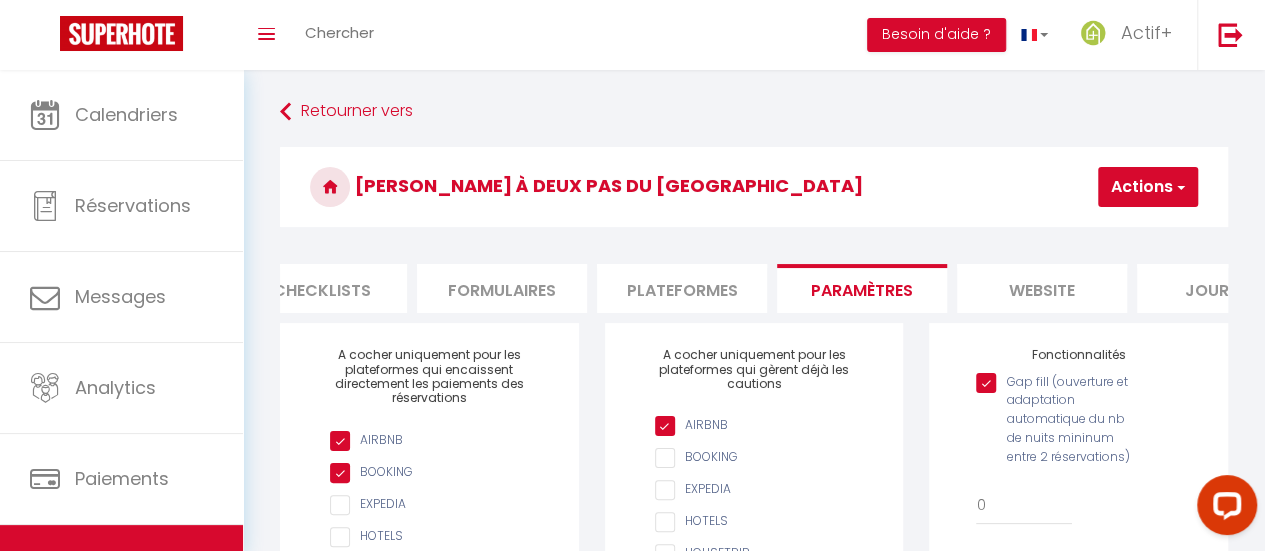 click on "website" at bounding box center [1042, 288] 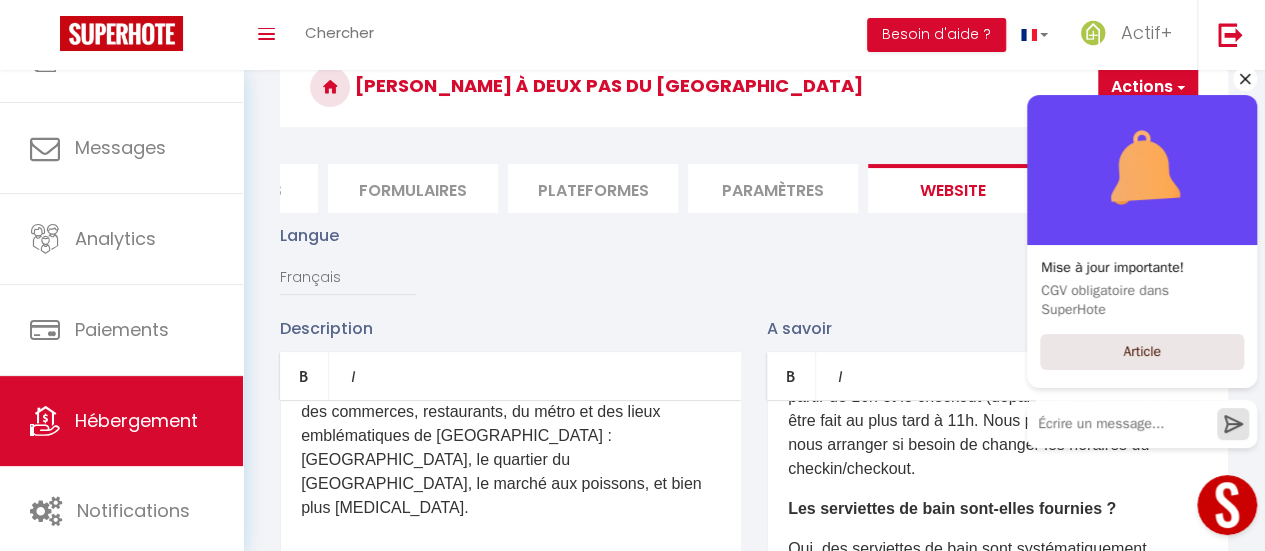 click 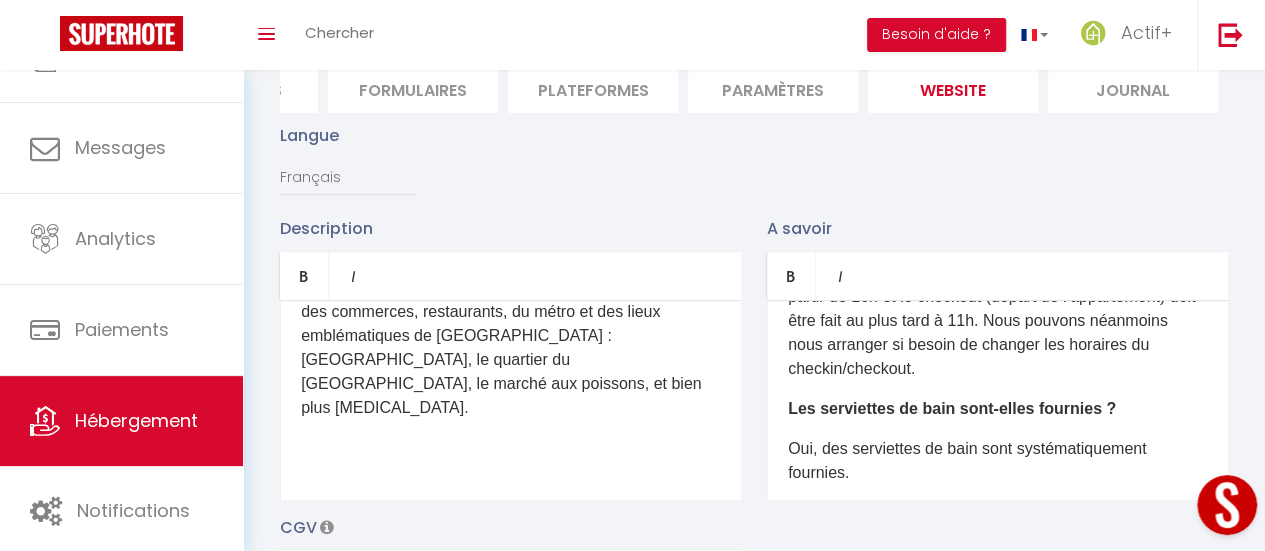 scroll, scrollTop: 300, scrollLeft: 0, axis: vertical 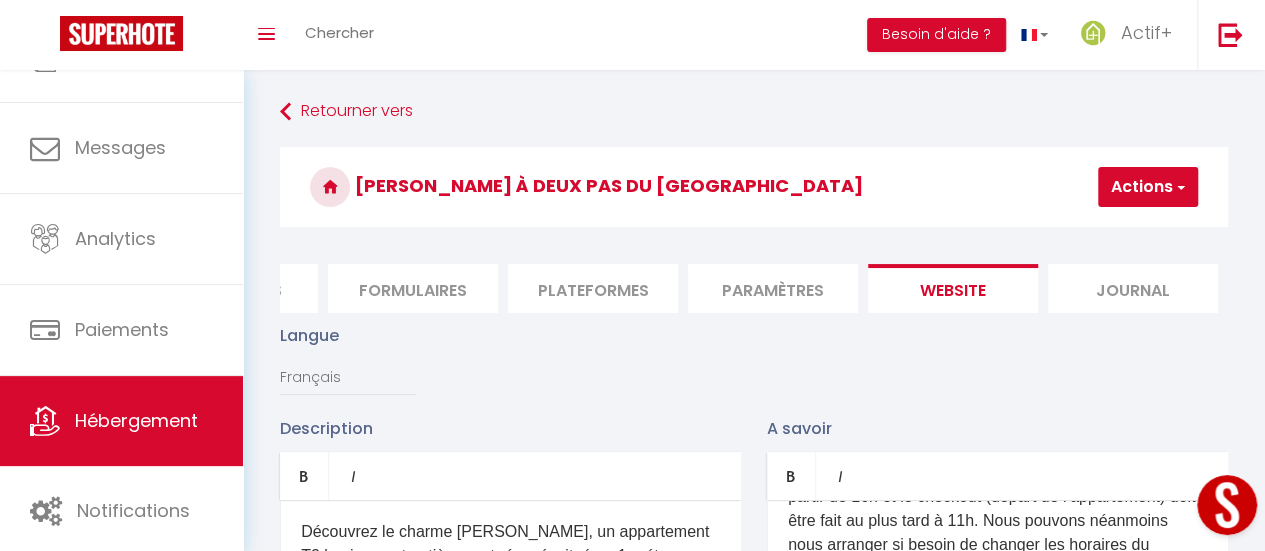 click on "website" at bounding box center [953, 288] 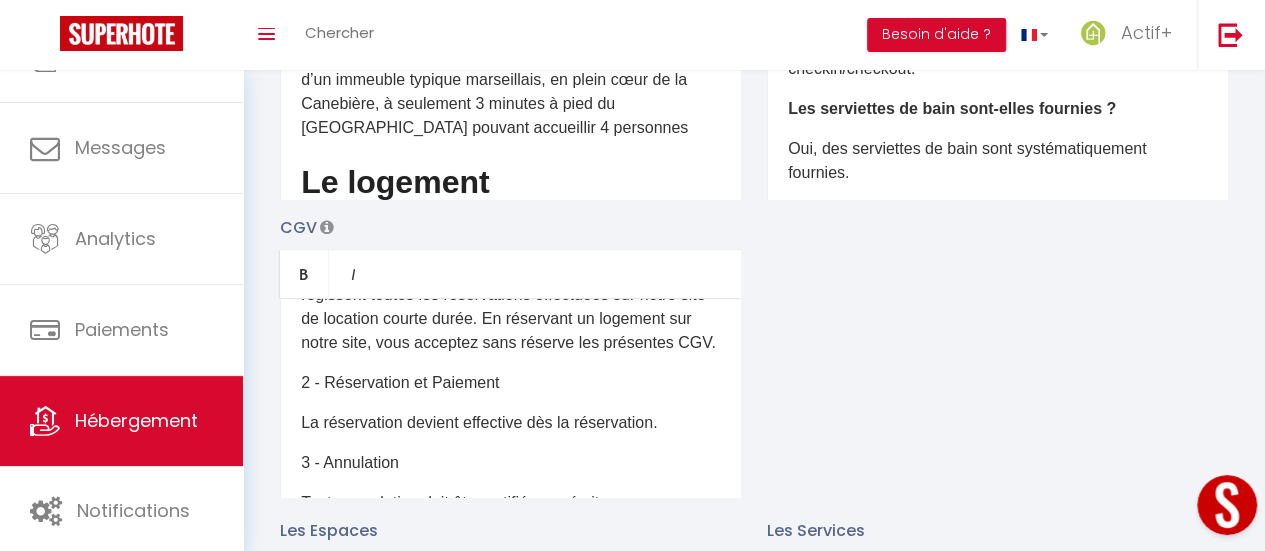 scroll, scrollTop: 500, scrollLeft: 0, axis: vertical 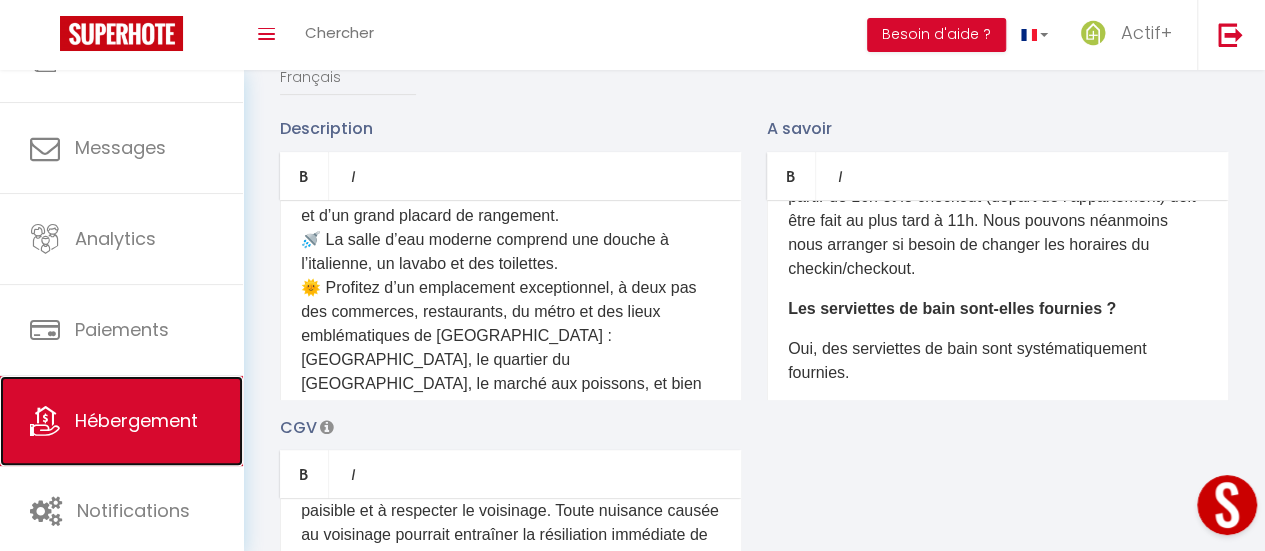 click on "Hébergement" at bounding box center [136, 420] 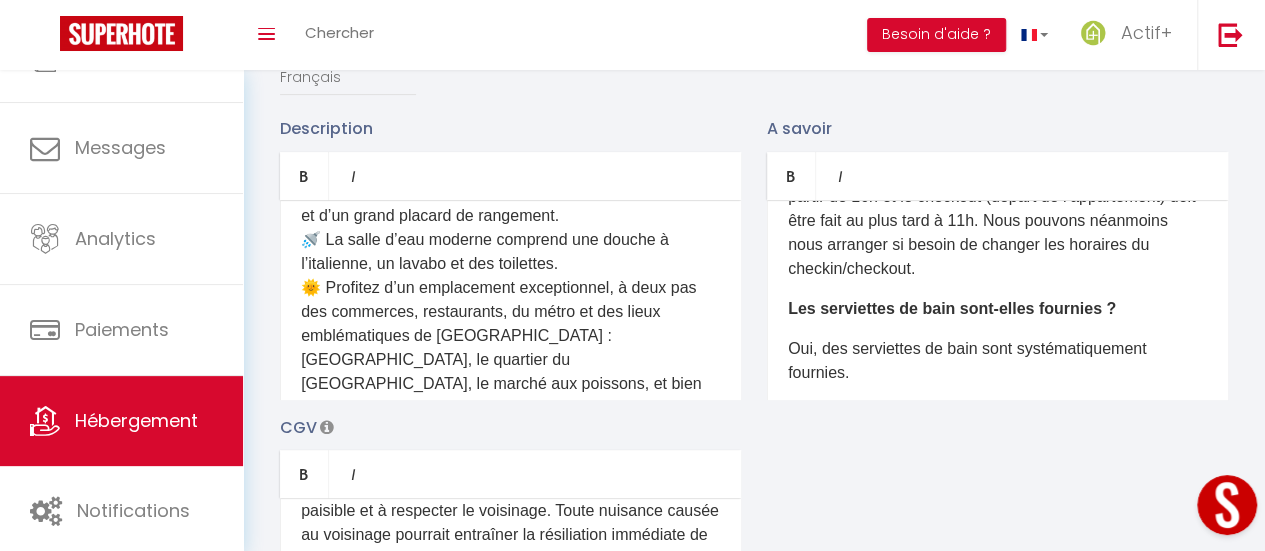scroll, scrollTop: 0, scrollLeft: 0, axis: both 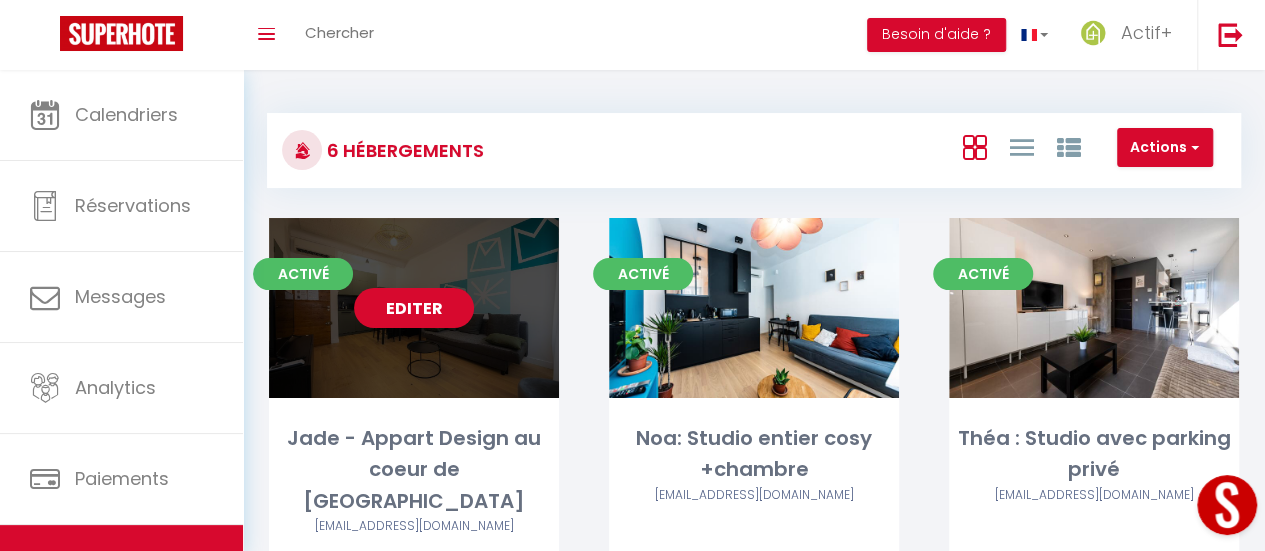 click on "Editer" at bounding box center (414, 308) 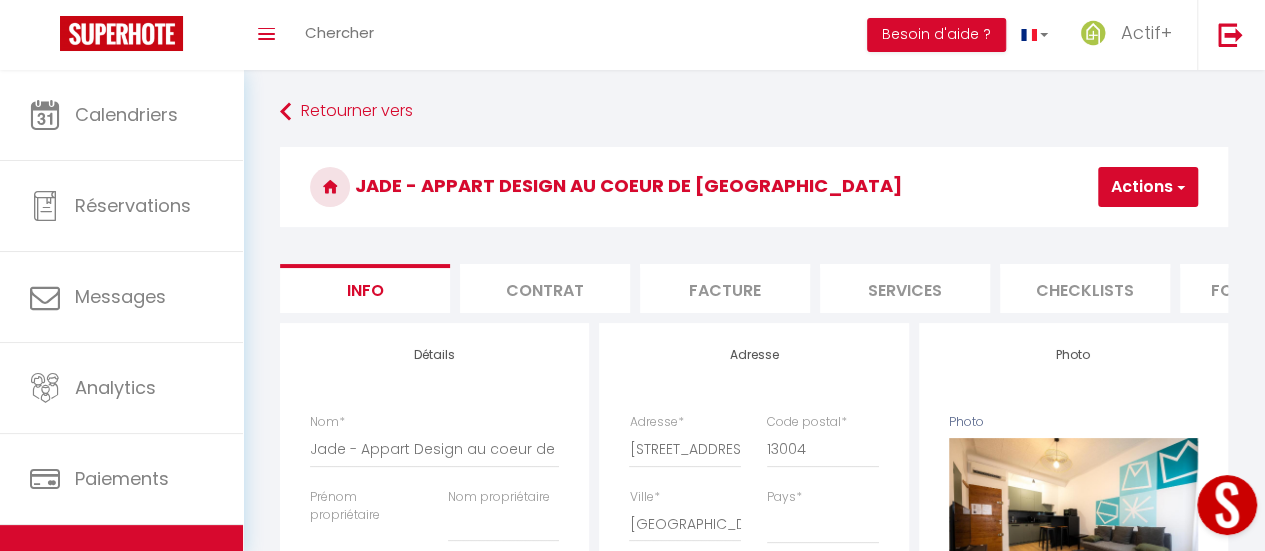 scroll, scrollTop: 0, scrollLeft: 852, axis: horizontal 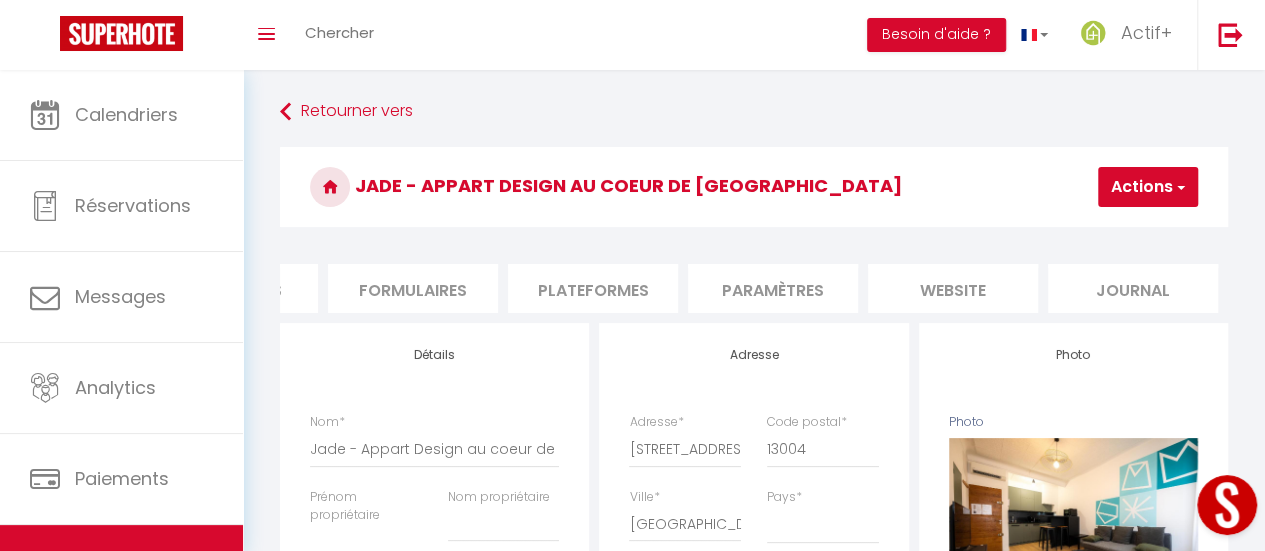 click on "Paramètres" at bounding box center (773, 288) 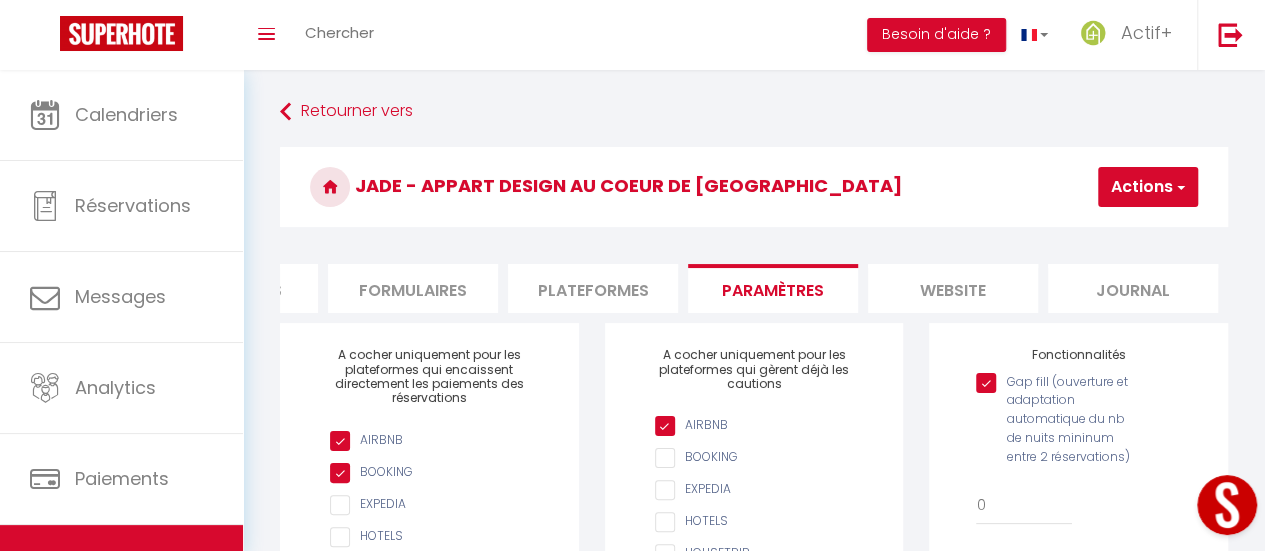 click on "website" at bounding box center (953, 288) 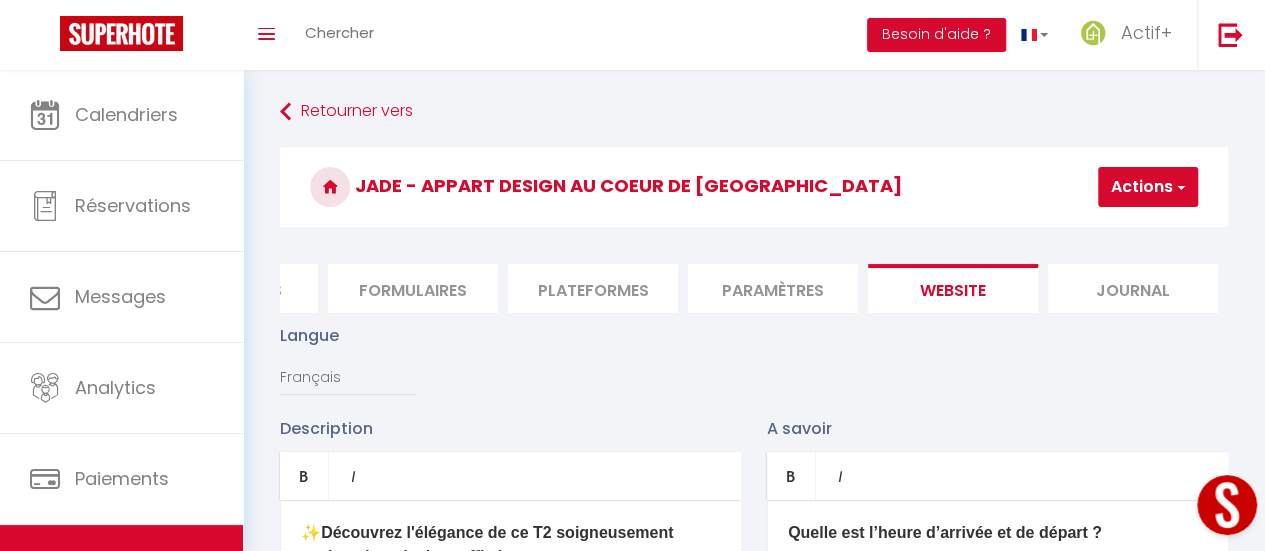 scroll, scrollTop: 300, scrollLeft: 0, axis: vertical 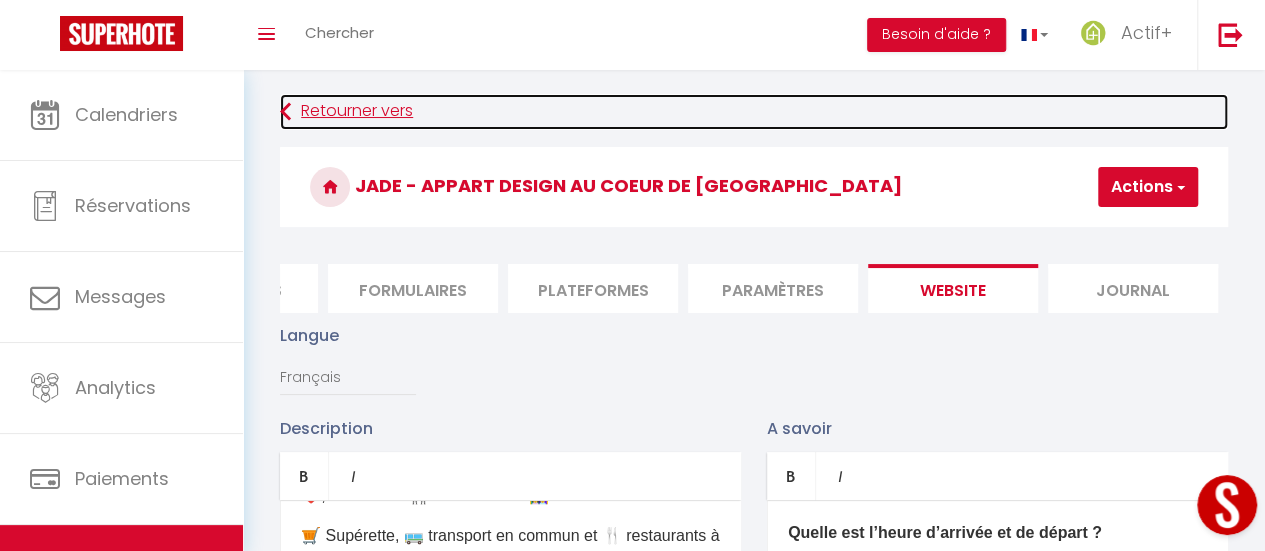 click on "Retourner vers" at bounding box center [754, 112] 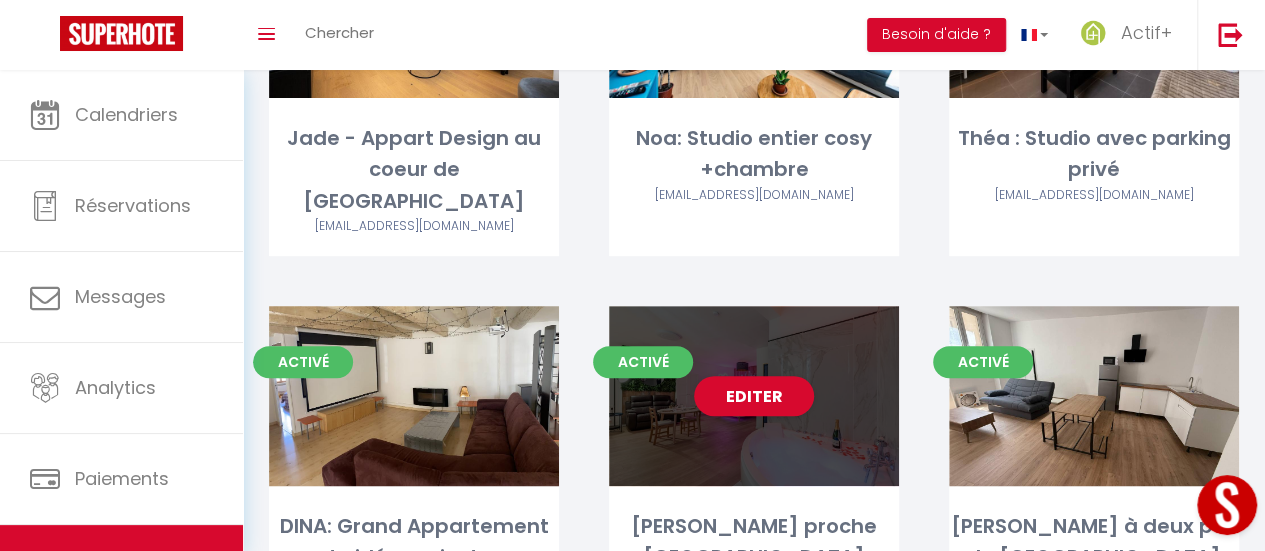 scroll, scrollTop: 404, scrollLeft: 0, axis: vertical 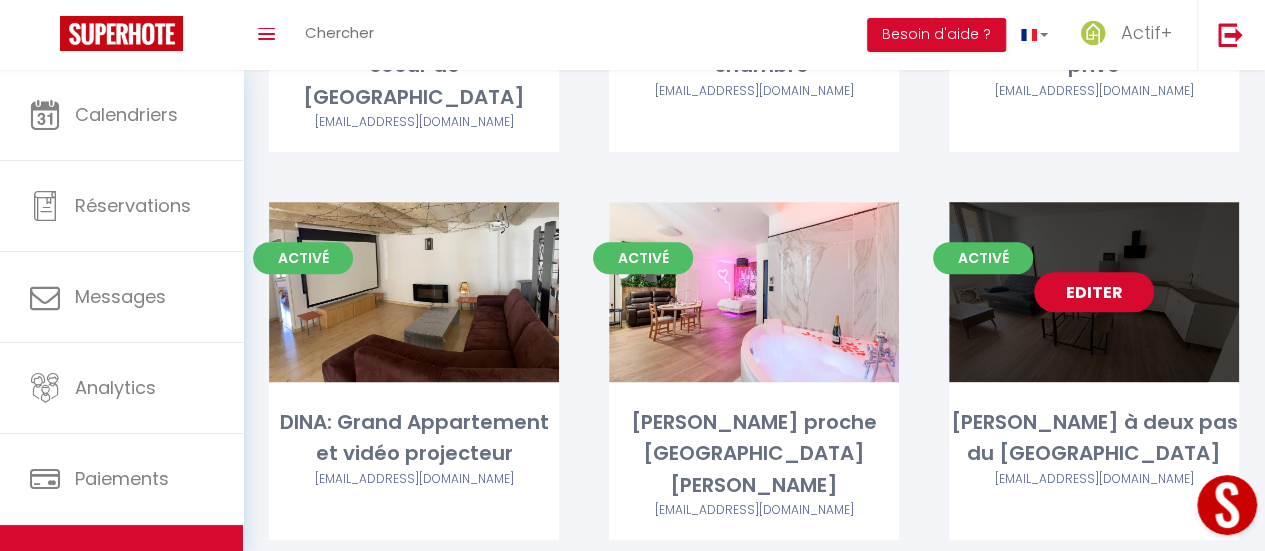 click on "Editer" at bounding box center (1094, 292) 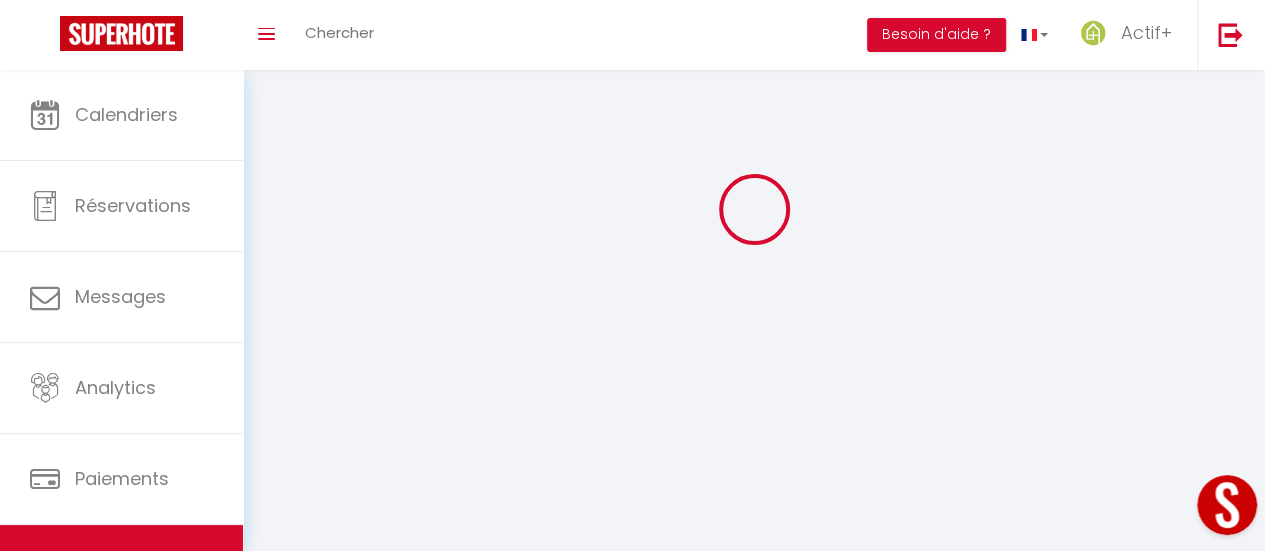 scroll, scrollTop: 0, scrollLeft: 0, axis: both 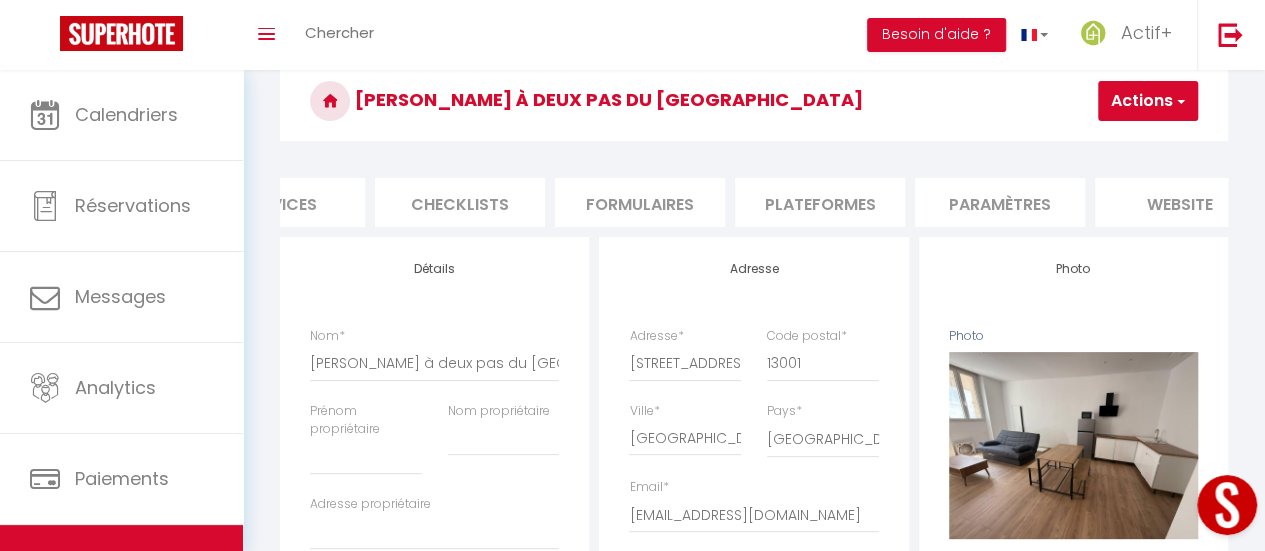 click on "website" at bounding box center [1180, 202] 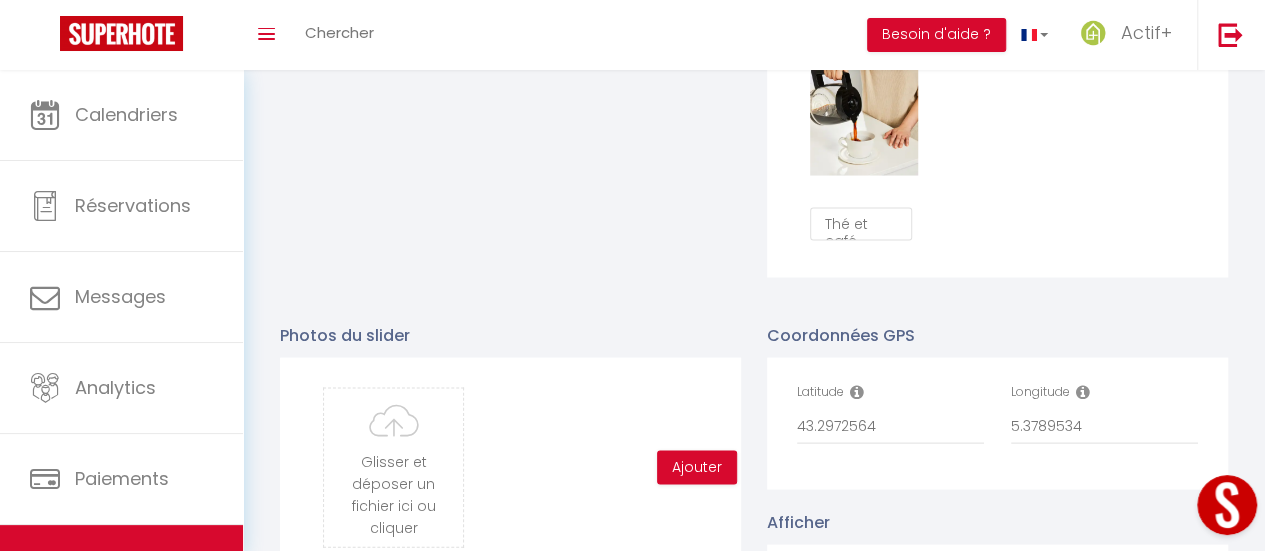 scroll, scrollTop: 2070, scrollLeft: 0, axis: vertical 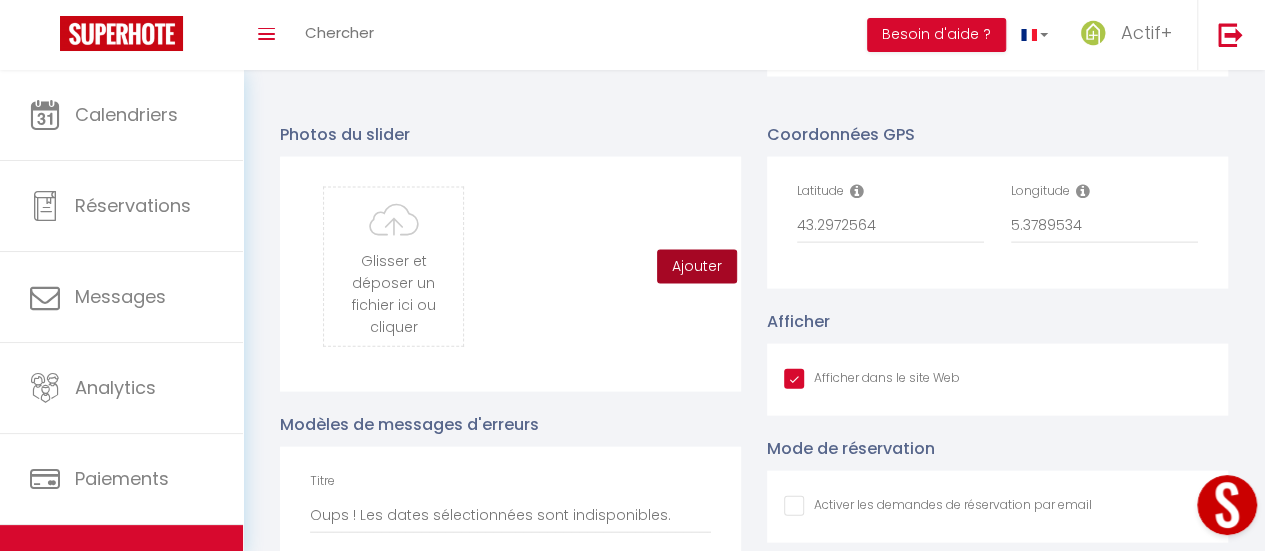 click on "Ajouter" at bounding box center (697, 267) 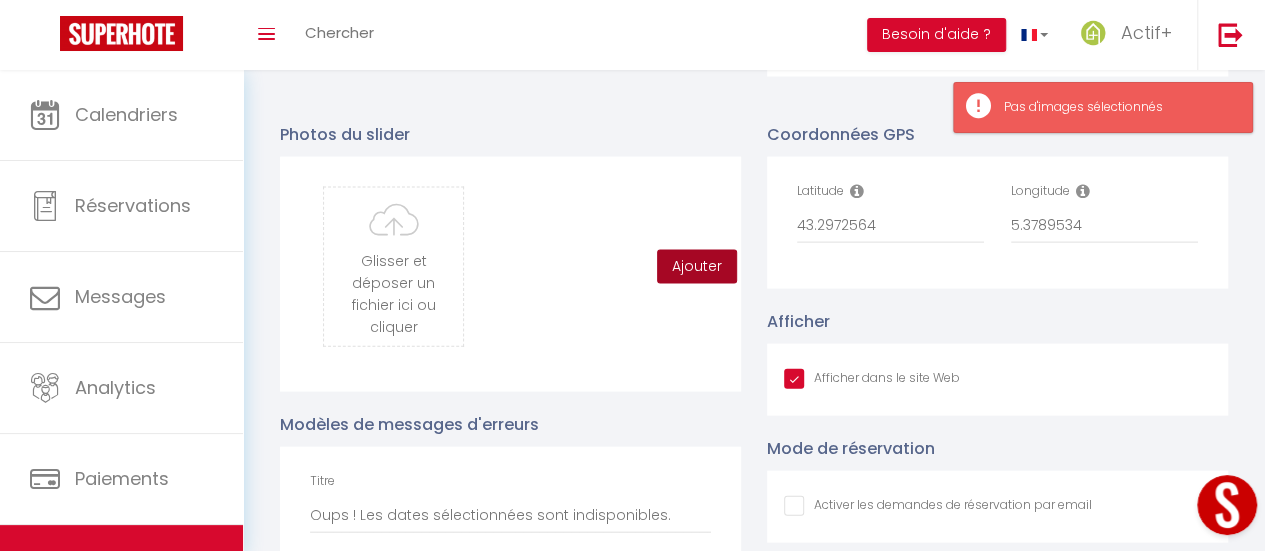 click on "Ajouter" at bounding box center [697, 267] 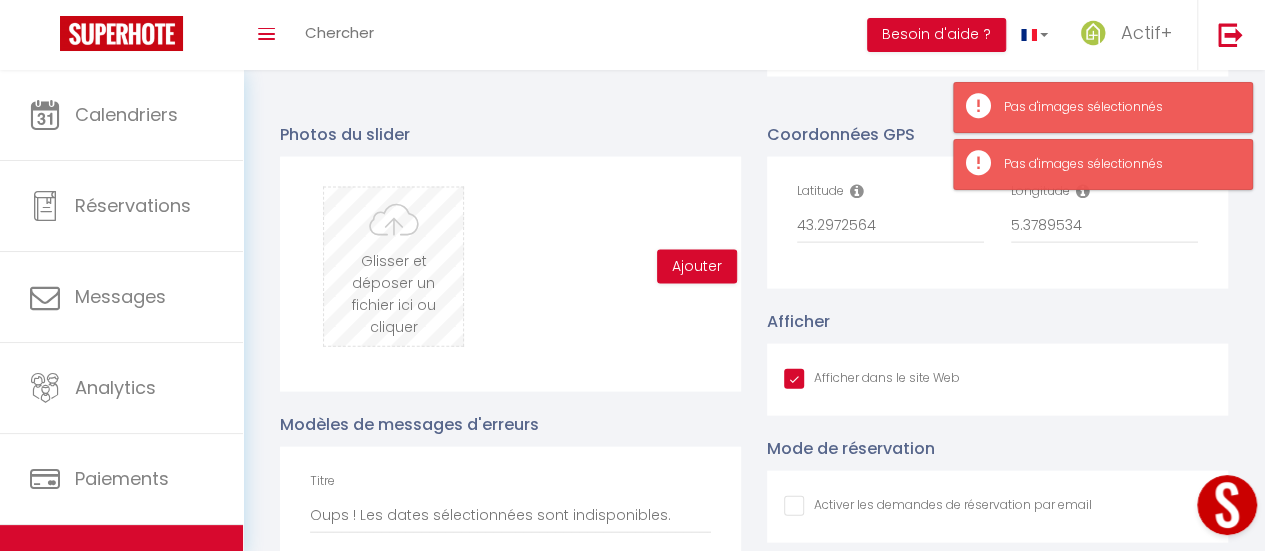 click at bounding box center [393, 267] 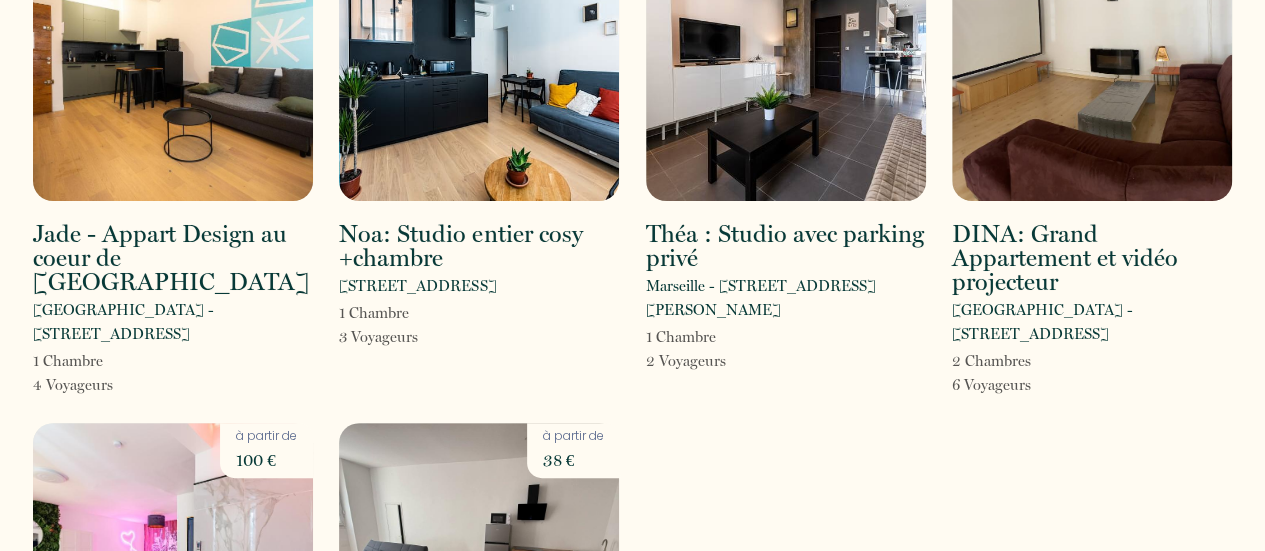 scroll, scrollTop: 500, scrollLeft: 0, axis: vertical 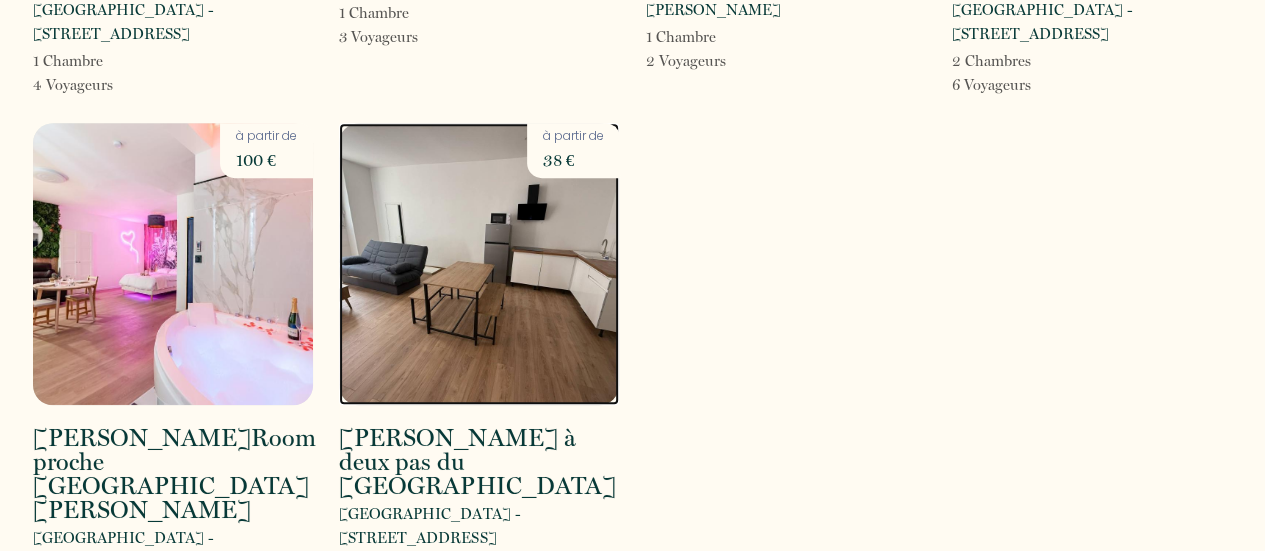 click at bounding box center [479, 264] 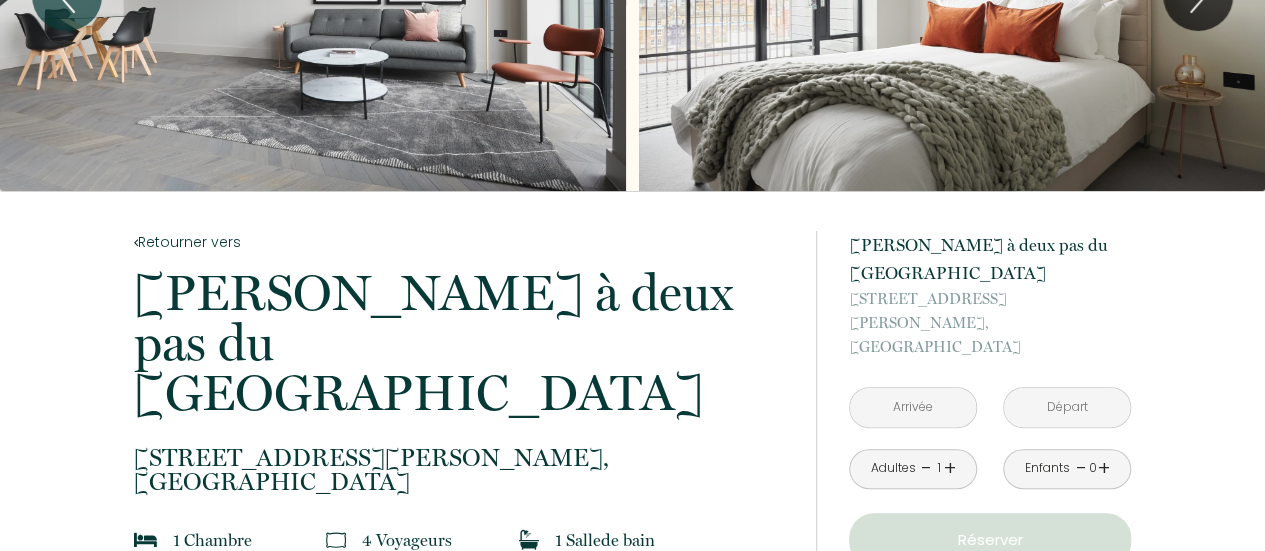 scroll, scrollTop: 0, scrollLeft: 0, axis: both 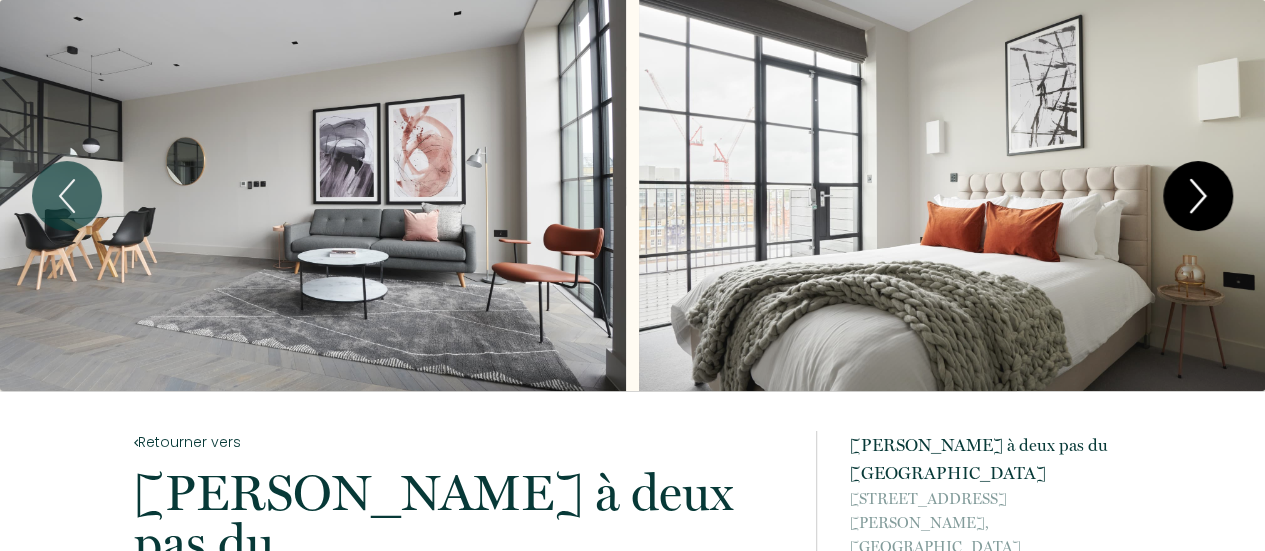 click 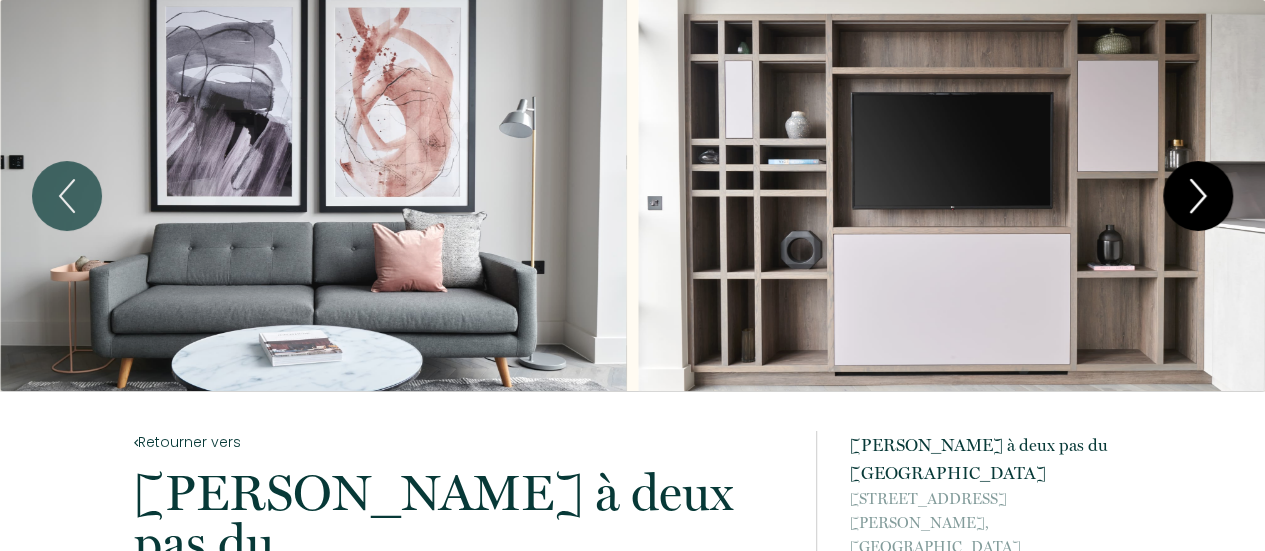 click 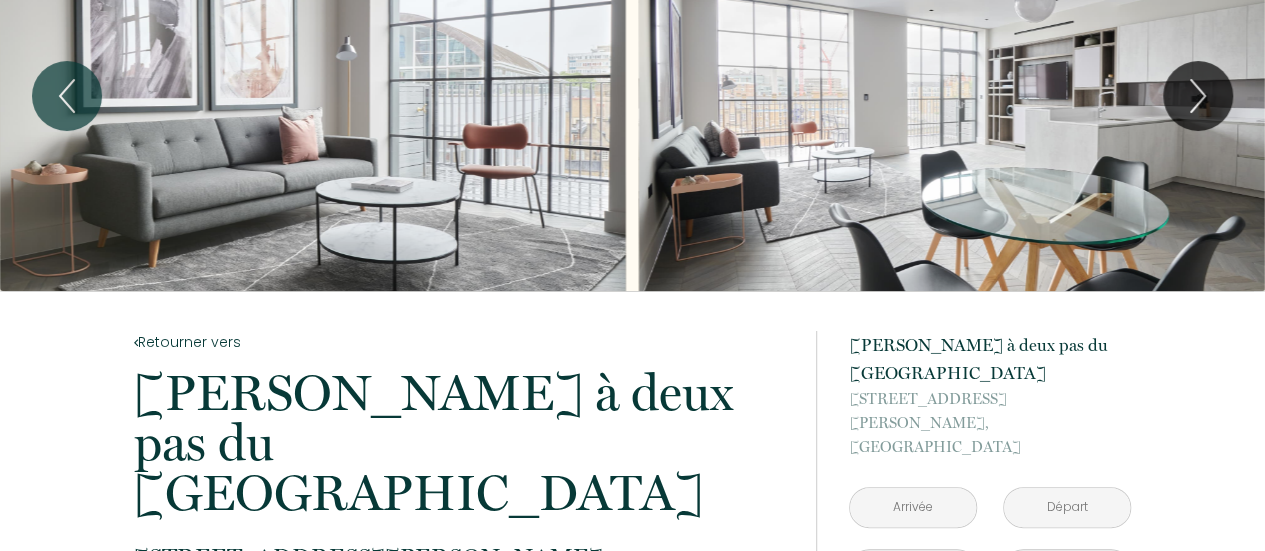 scroll, scrollTop: 0, scrollLeft: 0, axis: both 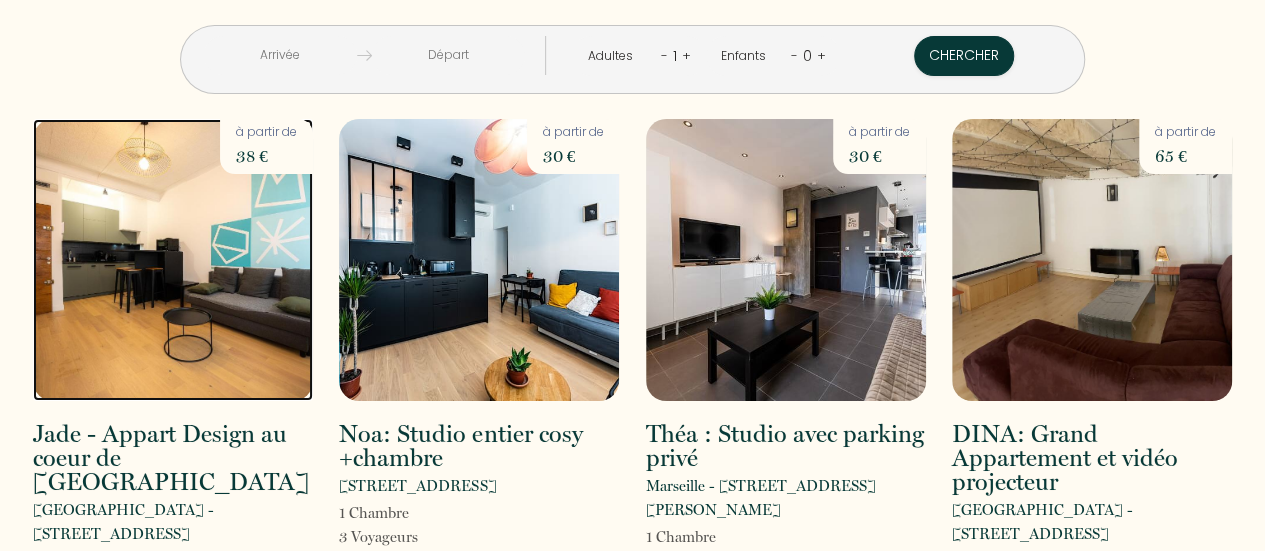 click at bounding box center [173, 260] 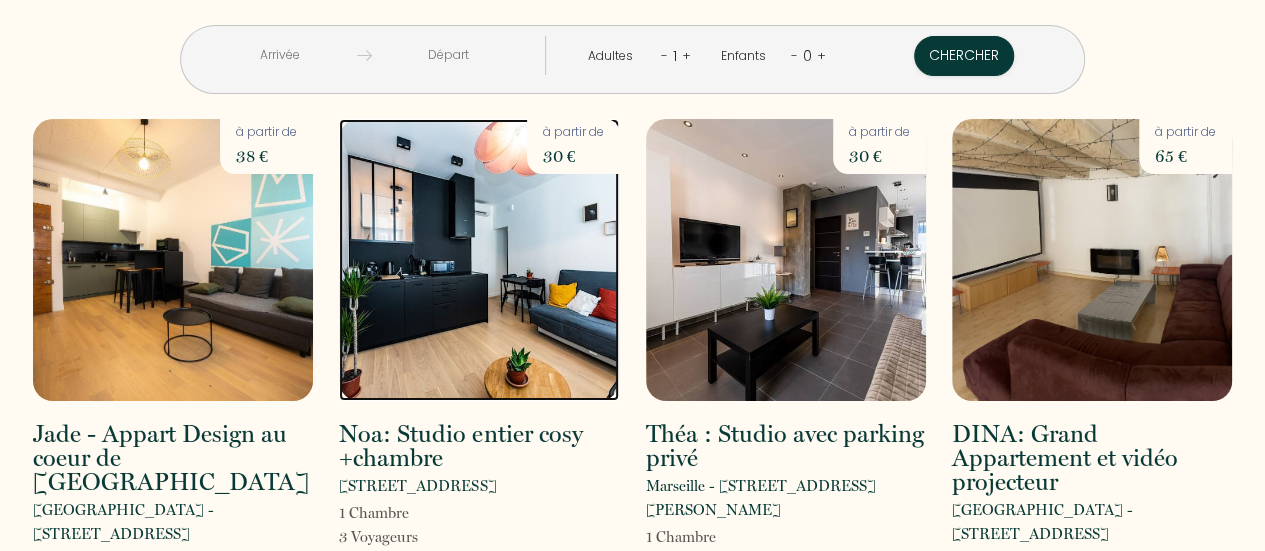 click at bounding box center [479, 260] 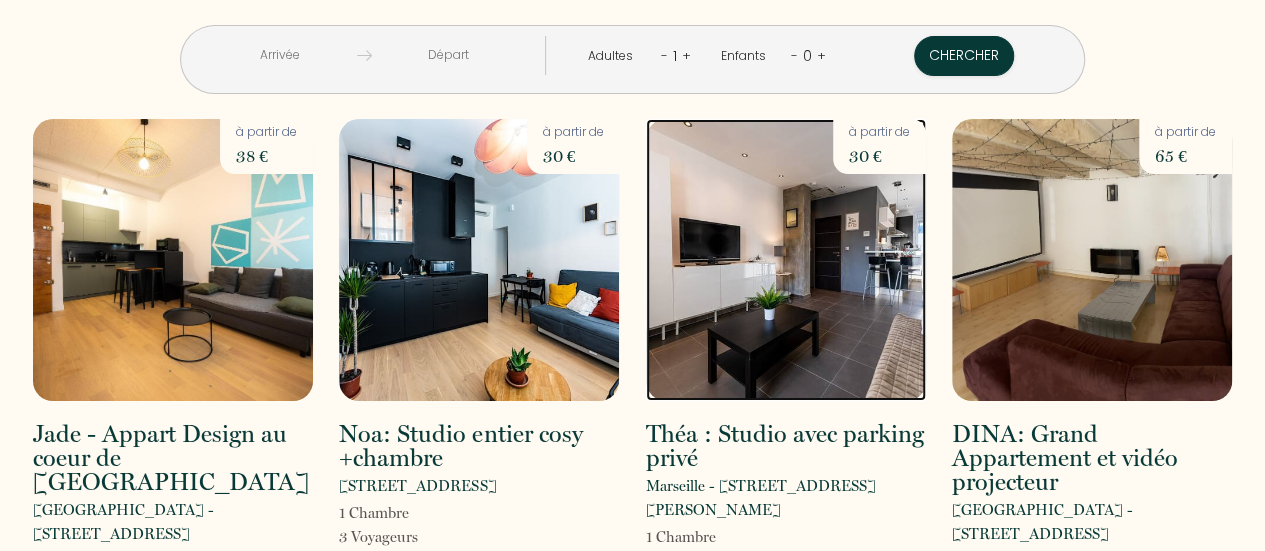 click at bounding box center [786, 260] 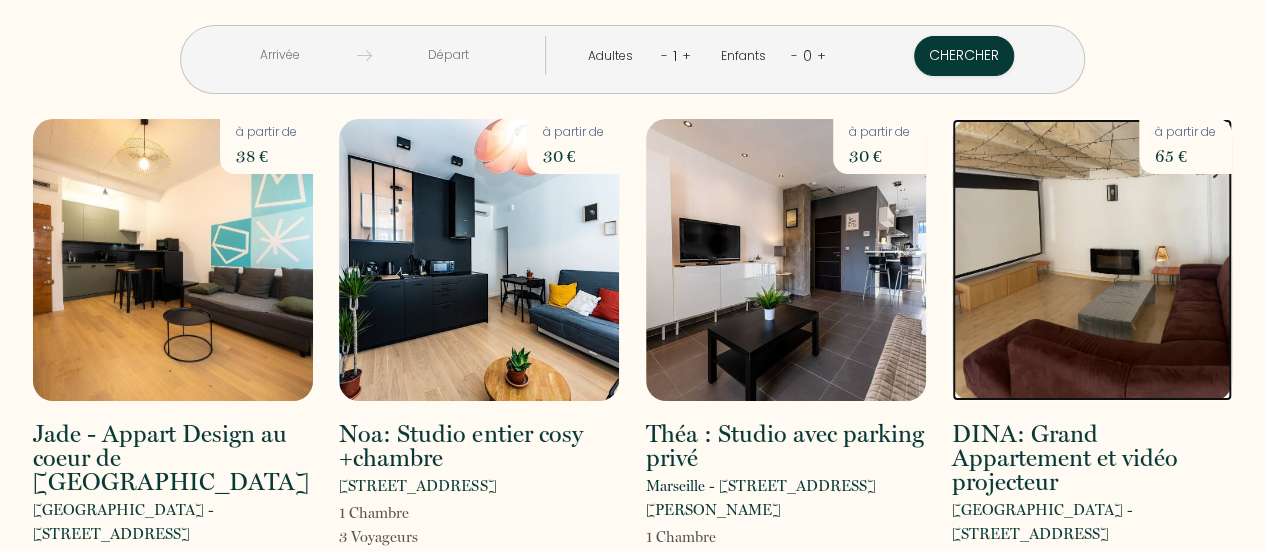 click at bounding box center [1092, 260] 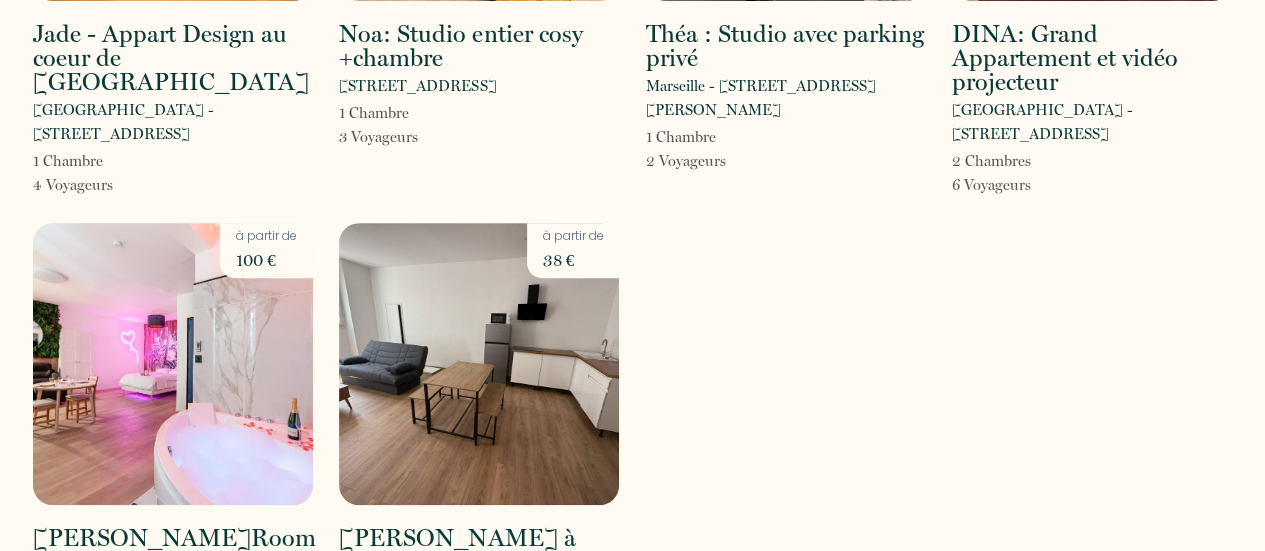 scroll, scrollTop: 500, scrollLeft: 0, axis: vertical 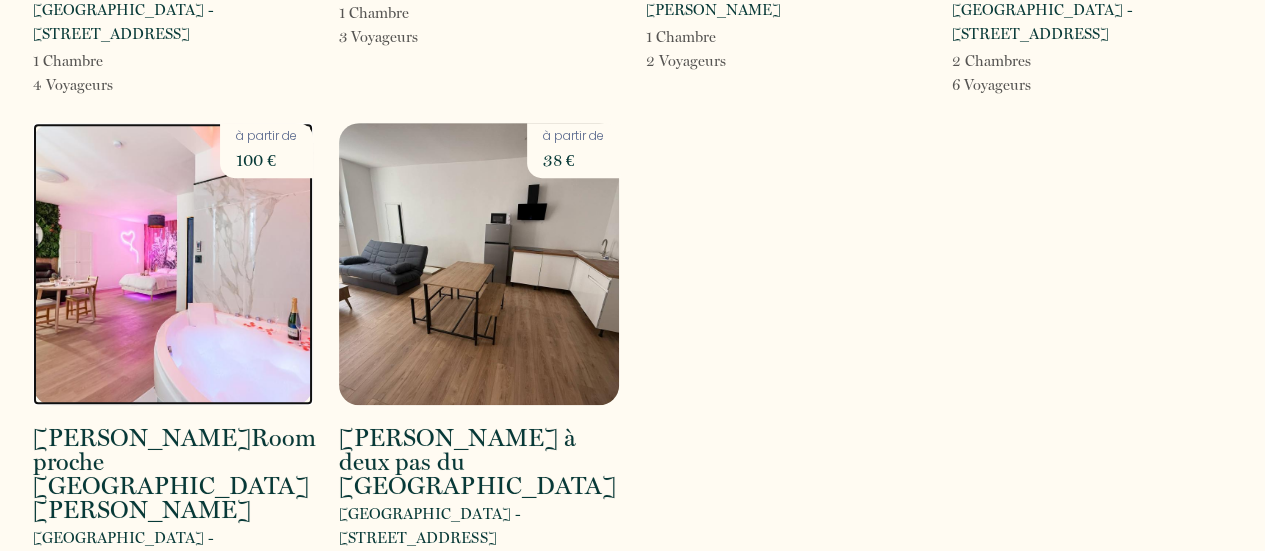 click at bounding box center (173, 264) 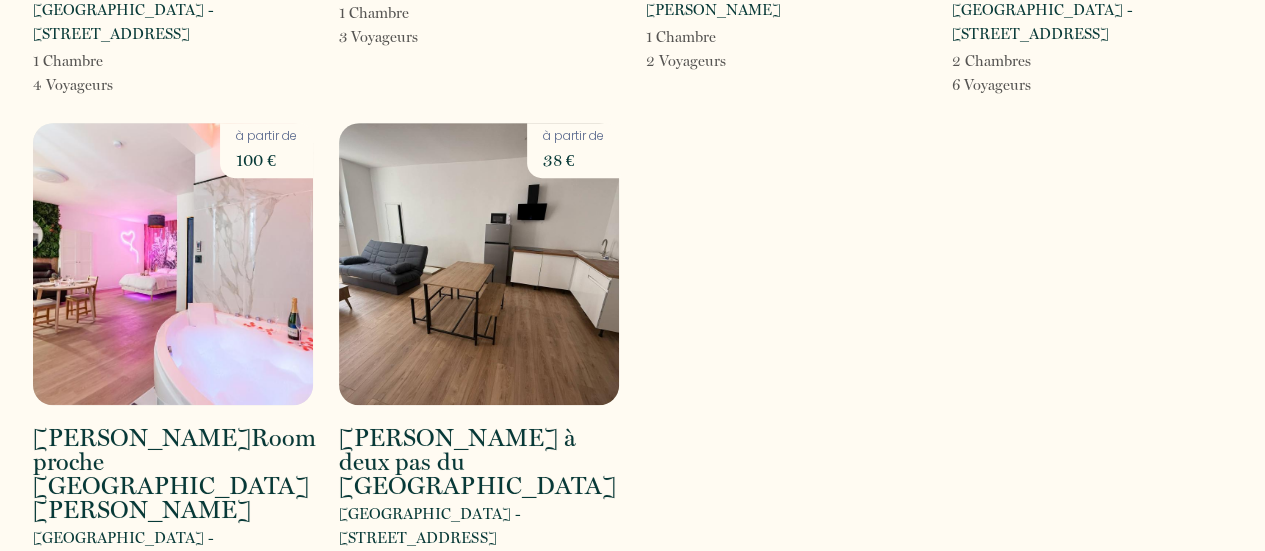 scroll, scrollTop: 0, scrollLeft: 0, axis: both 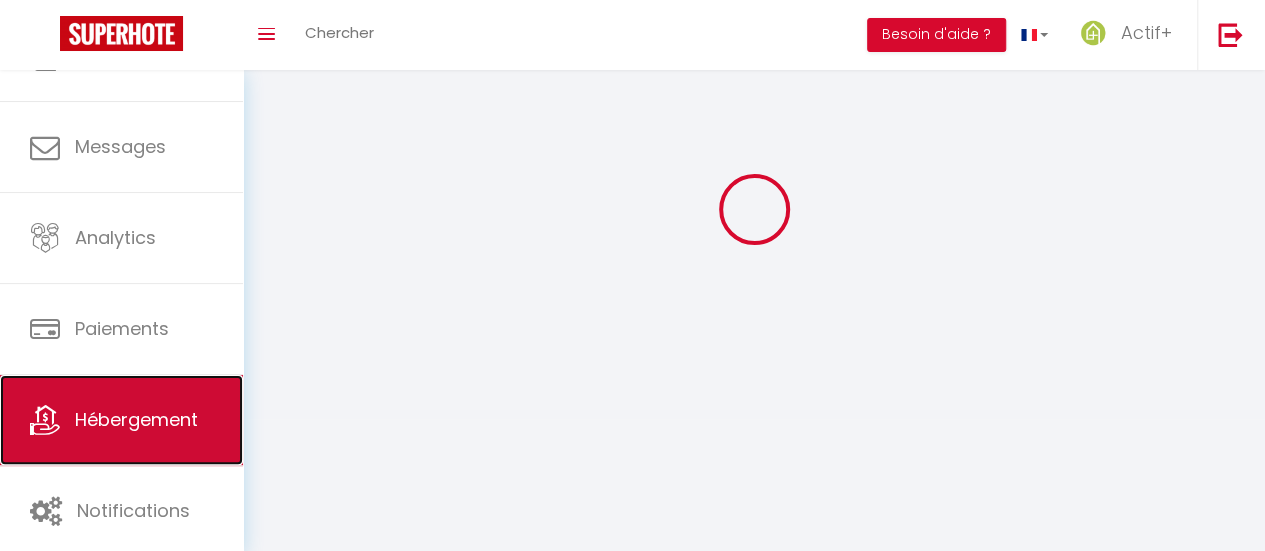 click on "Hébergement" at bounding box center (121, 420) 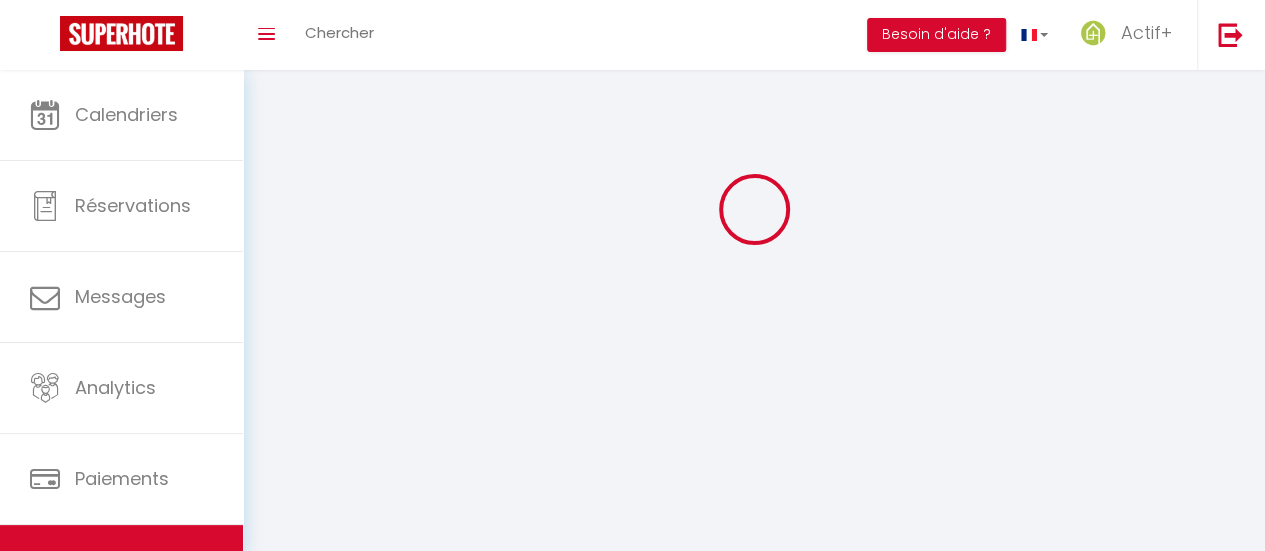 scroll, scrollTop: 0, scrollLeft: 0, axis: both 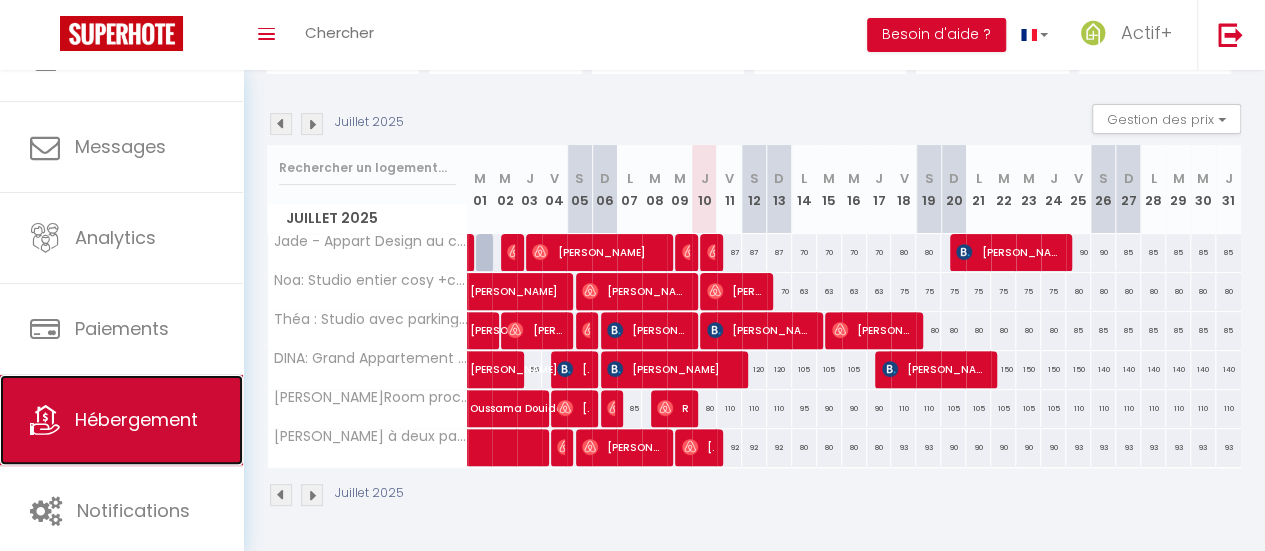 click on "Hébergement" at bounding box center (121, 420) 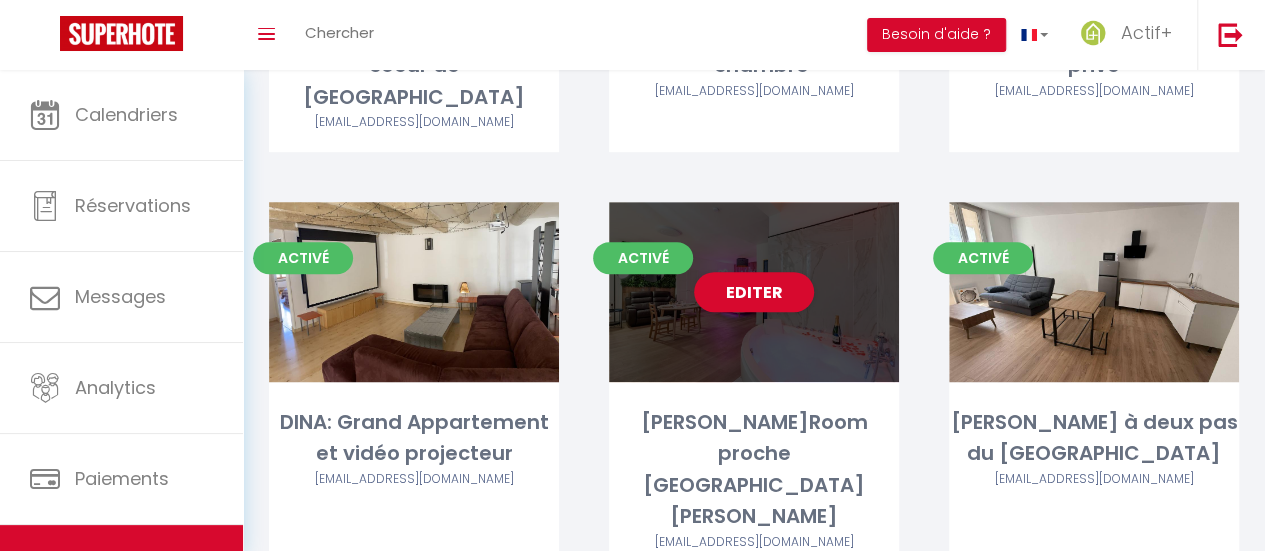 scroll, scrollTop: 104, scrollLeft: 0, axis: vertical 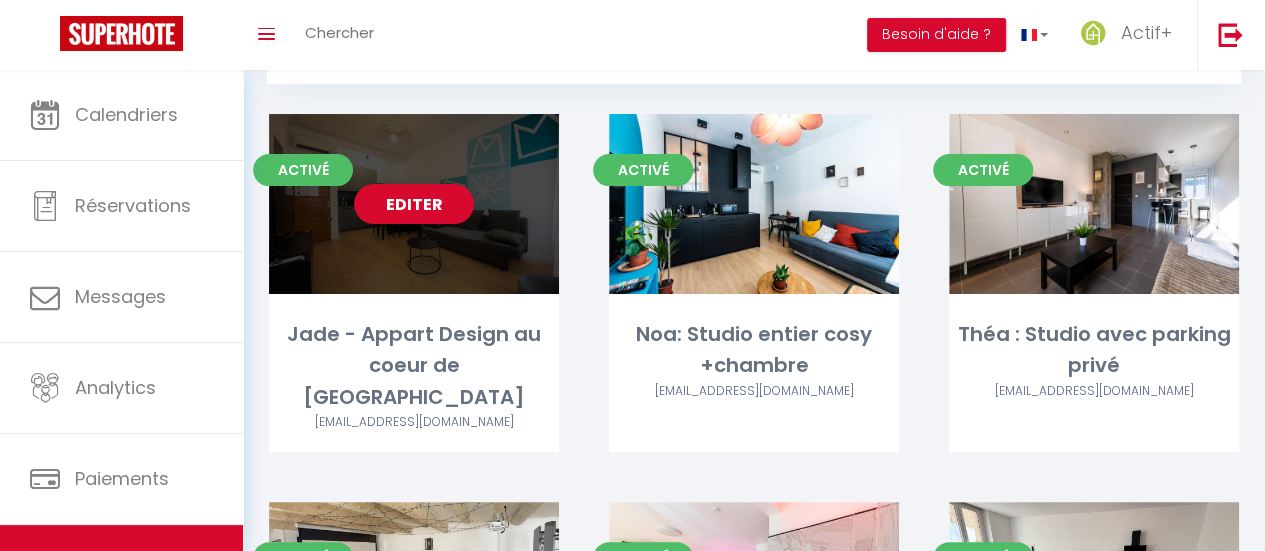 click on "Editer" at bounding box center [414, 204] 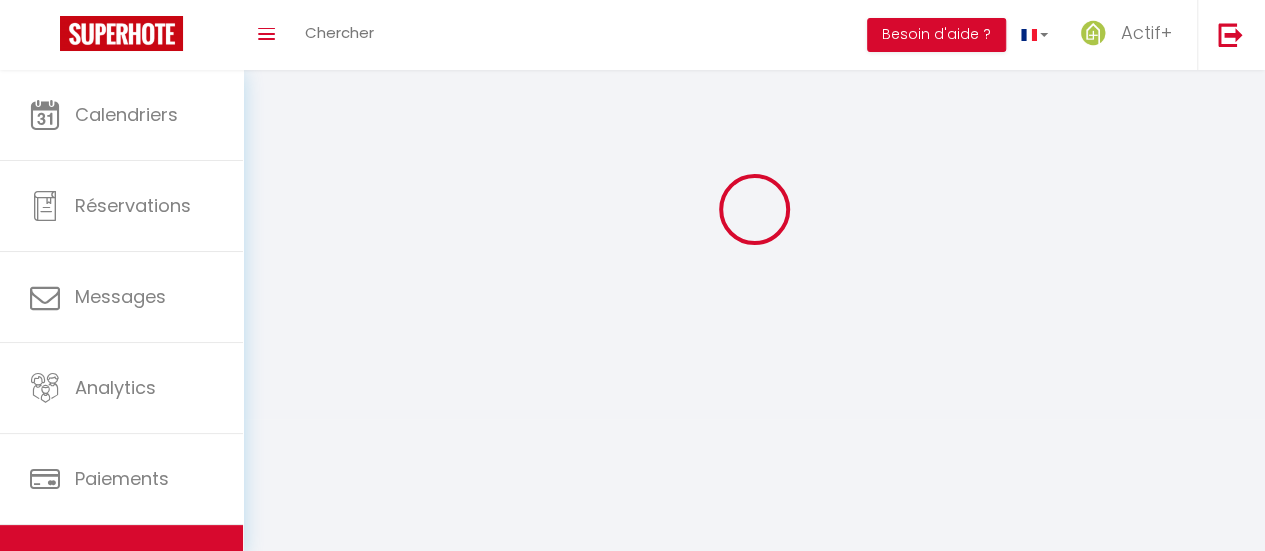 scroll, scrollTop: 0, scrollLeft: 0, axis: both 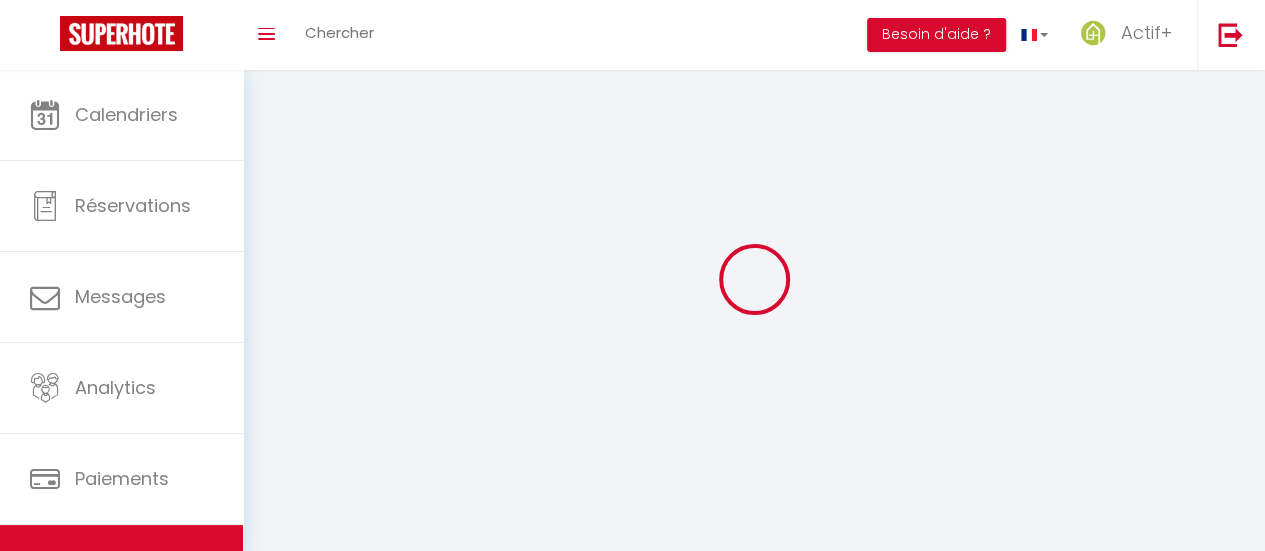 select on "12787" 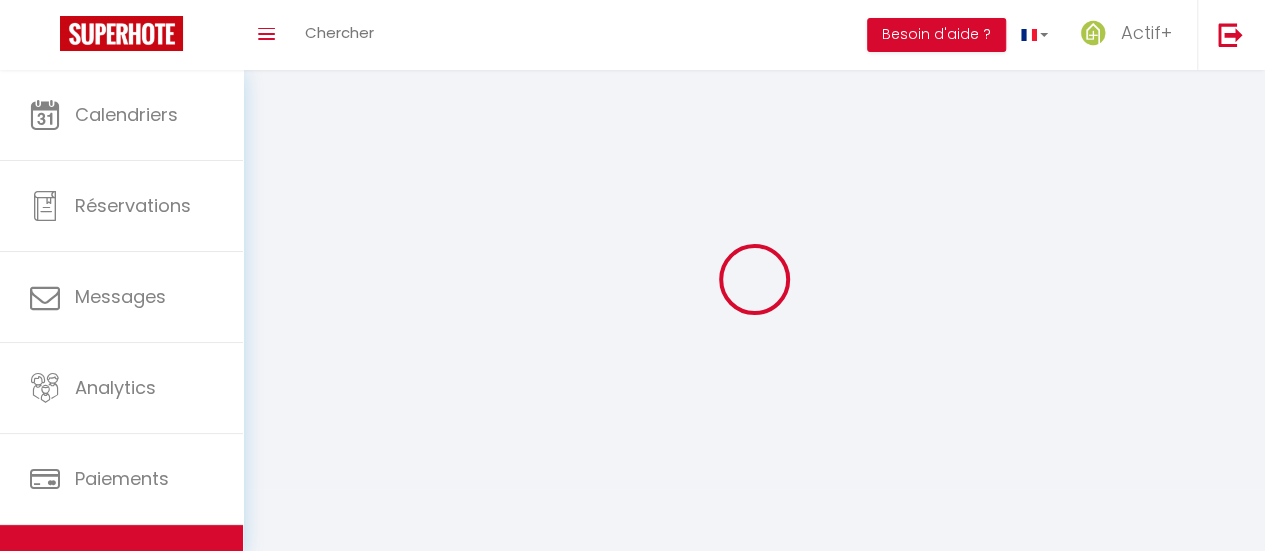 select 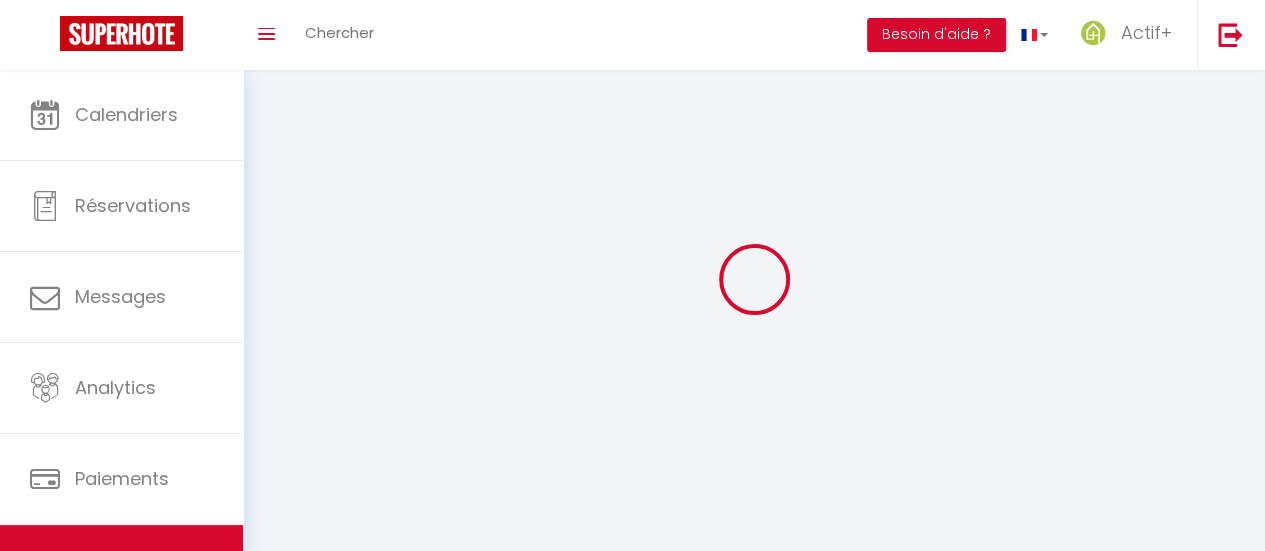 checkbox on "true" 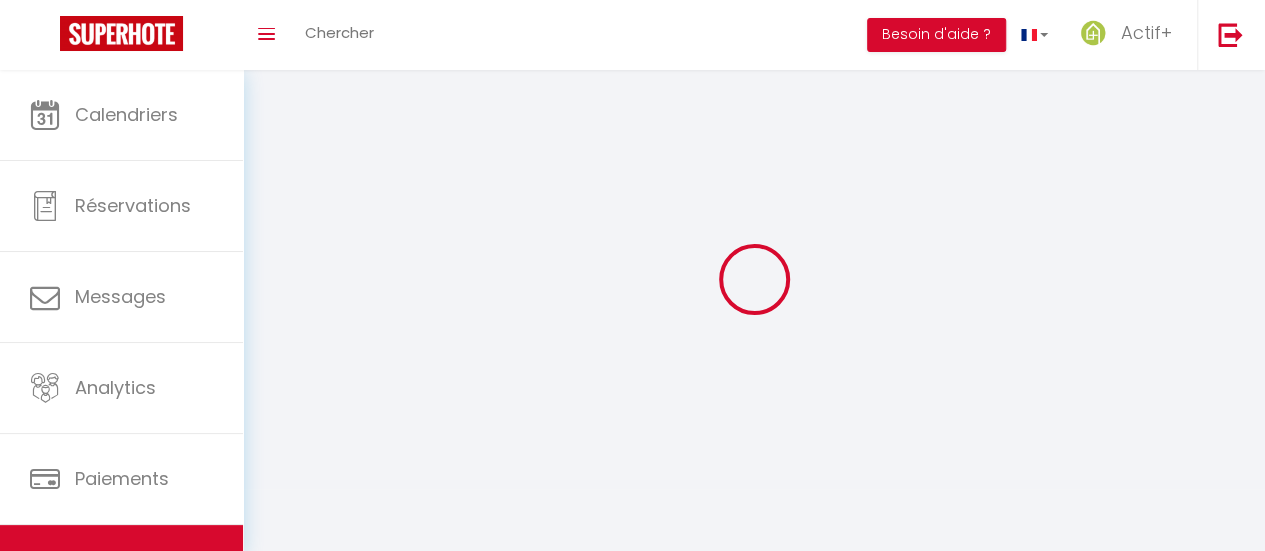 checkbox on "false" 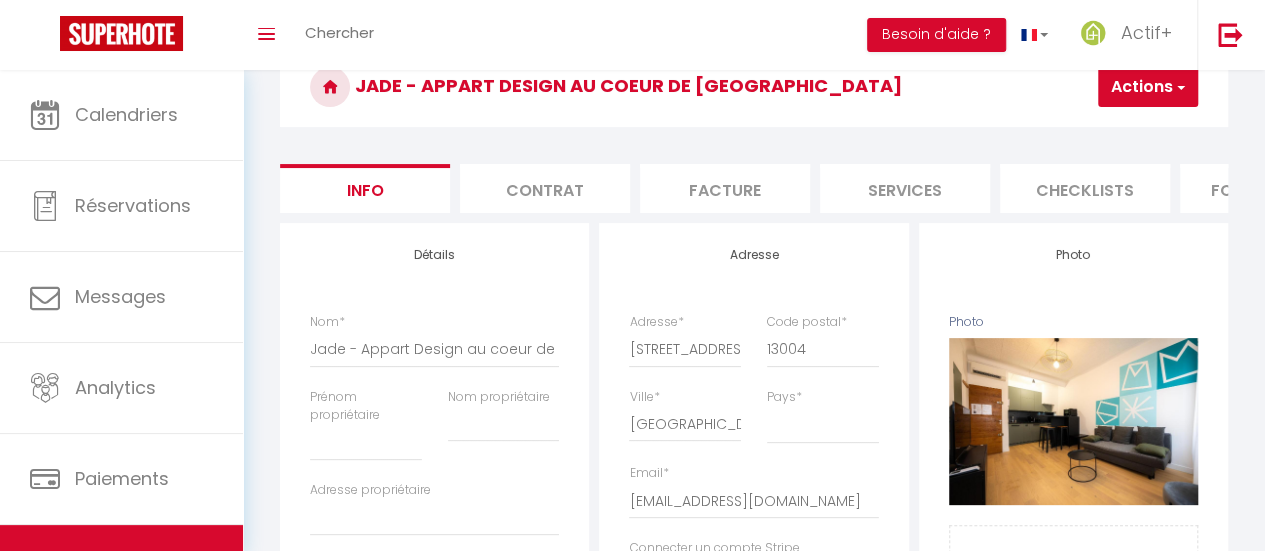 scroll, scrollTop: 0, scrollLeft: 0, axis: both 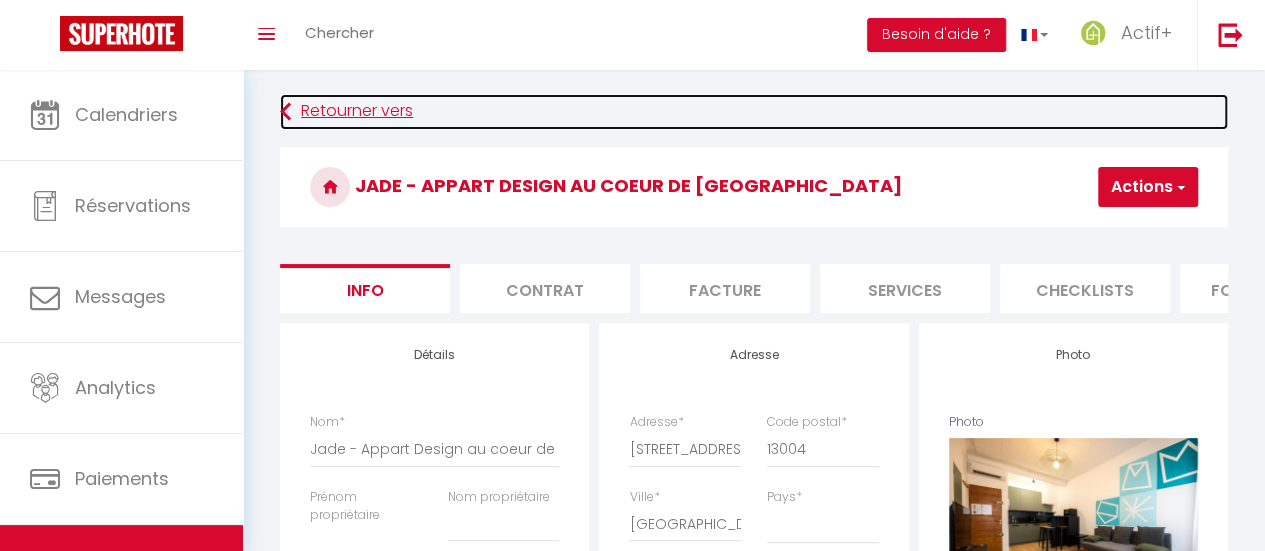 click on "Retourner vers" at bounding box center (754, 112) 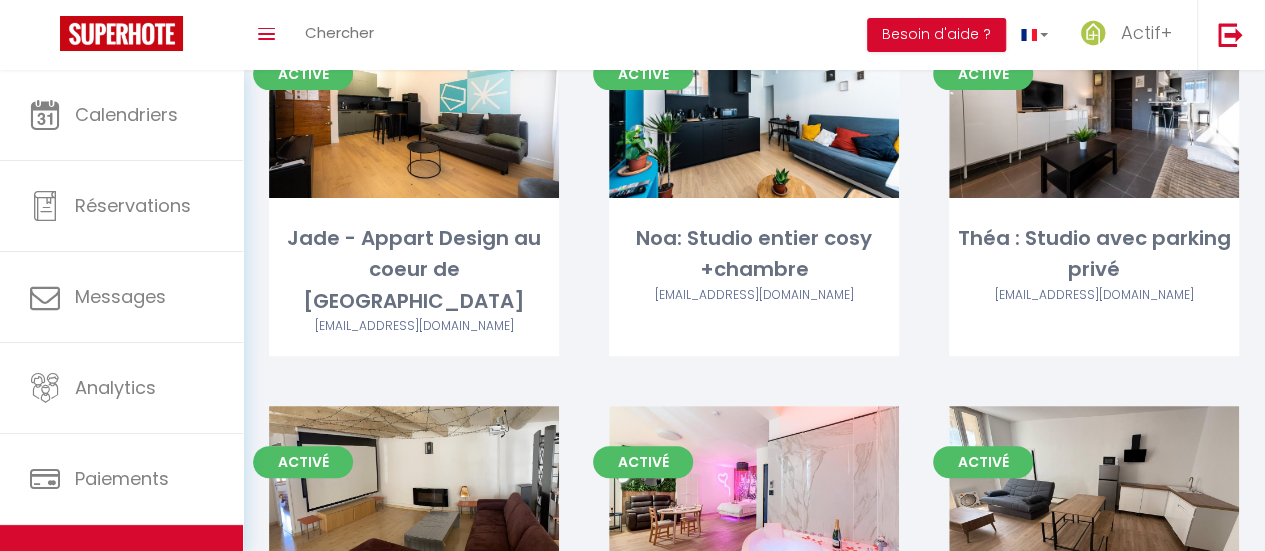 scroll, scrollTop: 404, scrollLeft: 0, axis: vertical 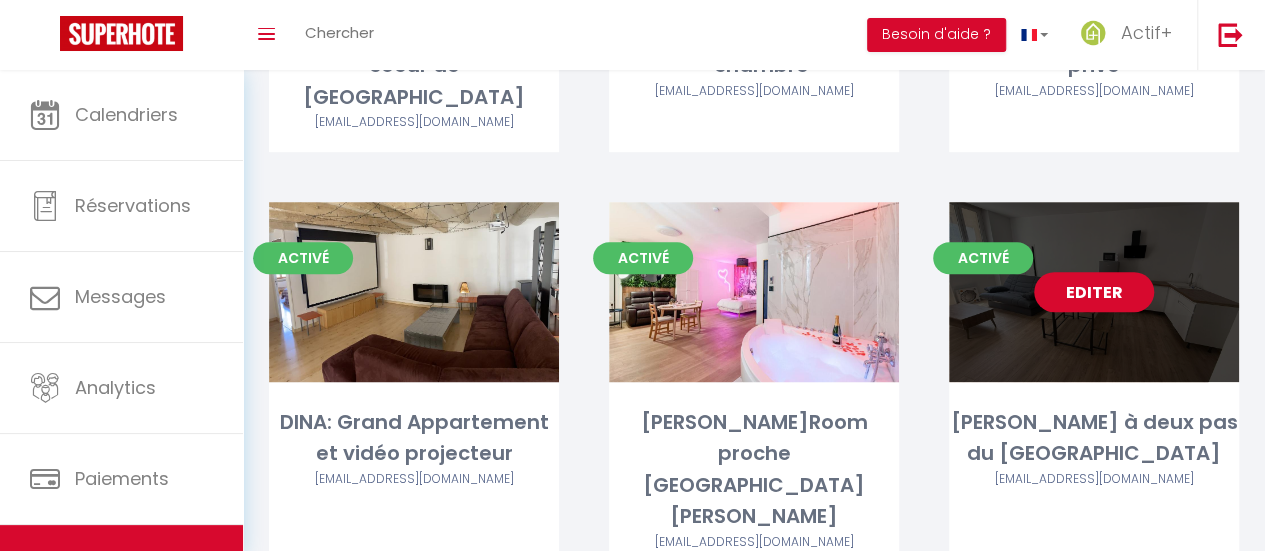 click on "Editer" at bounding box center [1094, 292] 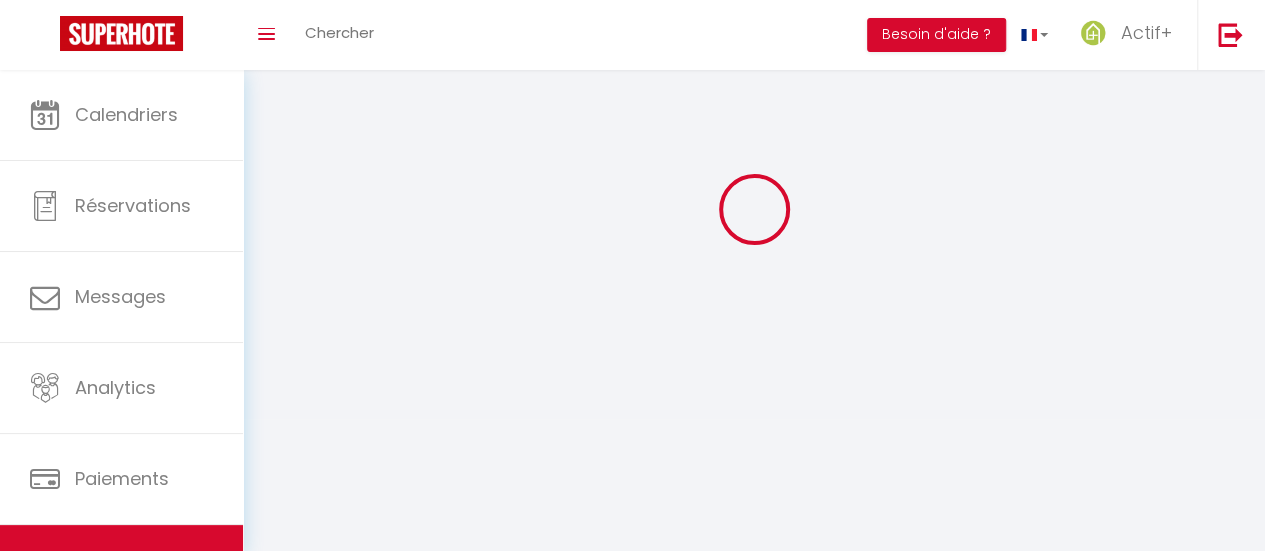 scroll, scrollTop: 0, scrollLeft: 0, axis: both 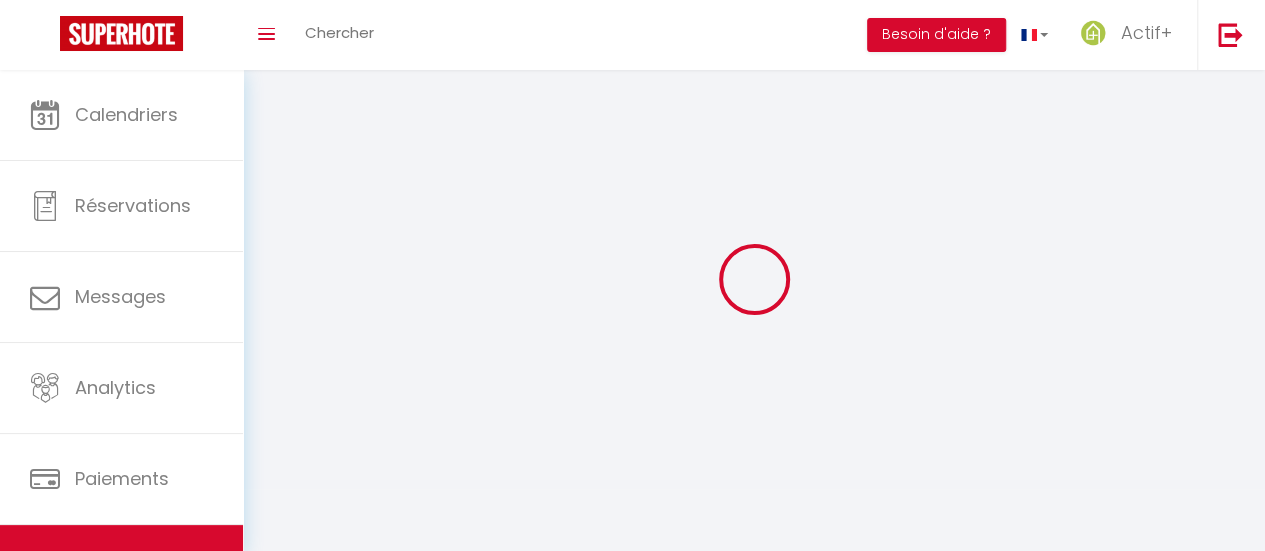 select on "10088" 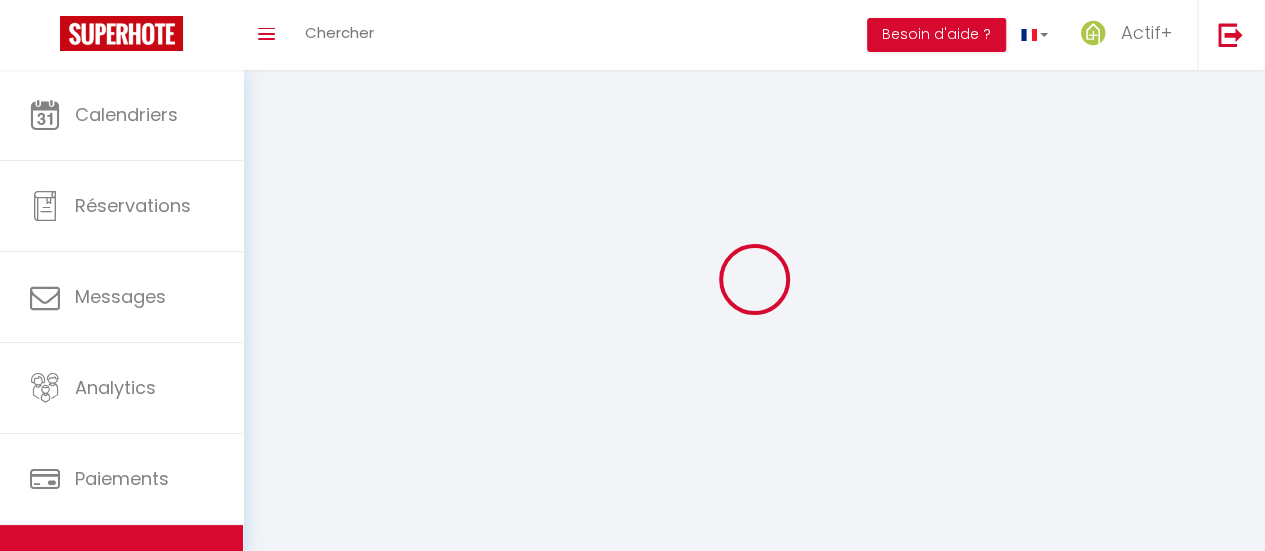 select 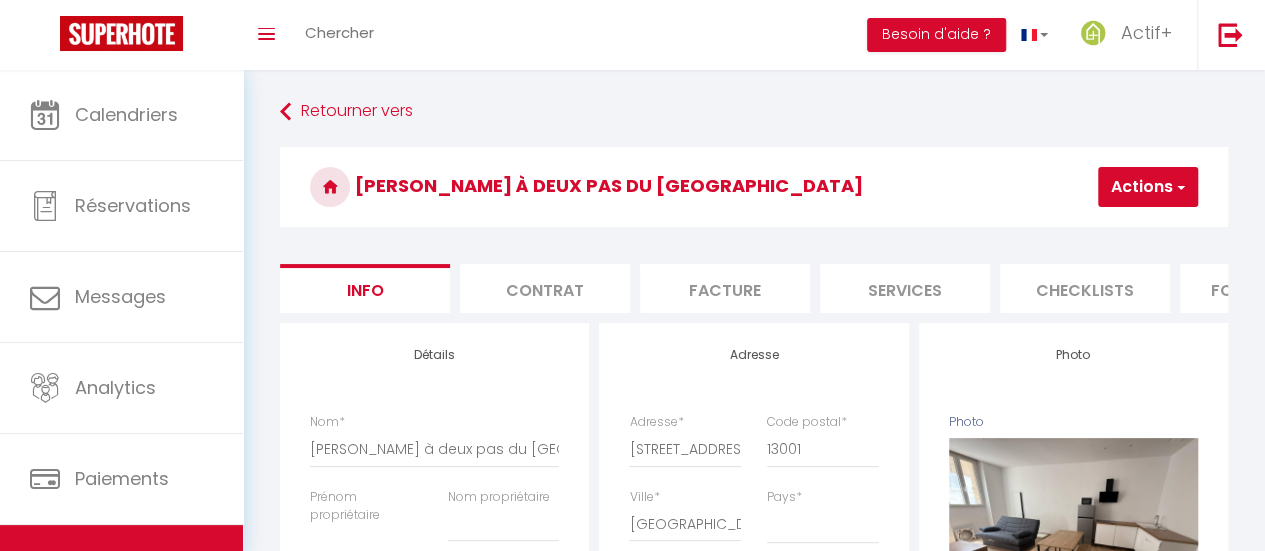 scroll, scrollTop: 100, scrollLeft: 0, axis: vertical 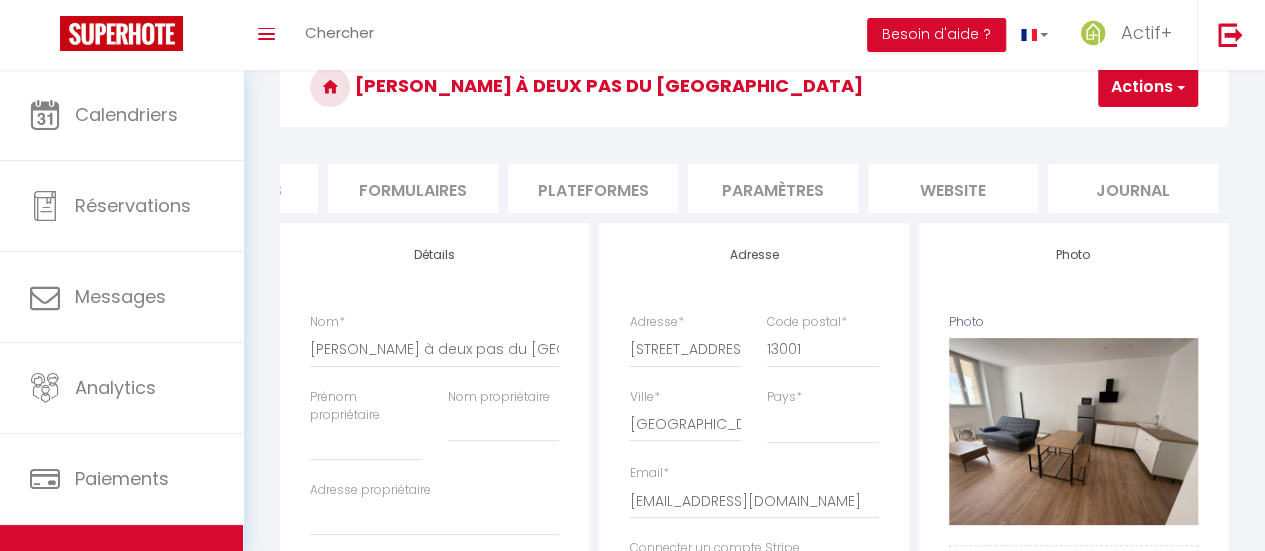 click on "website" at bounding box center [953, 188] 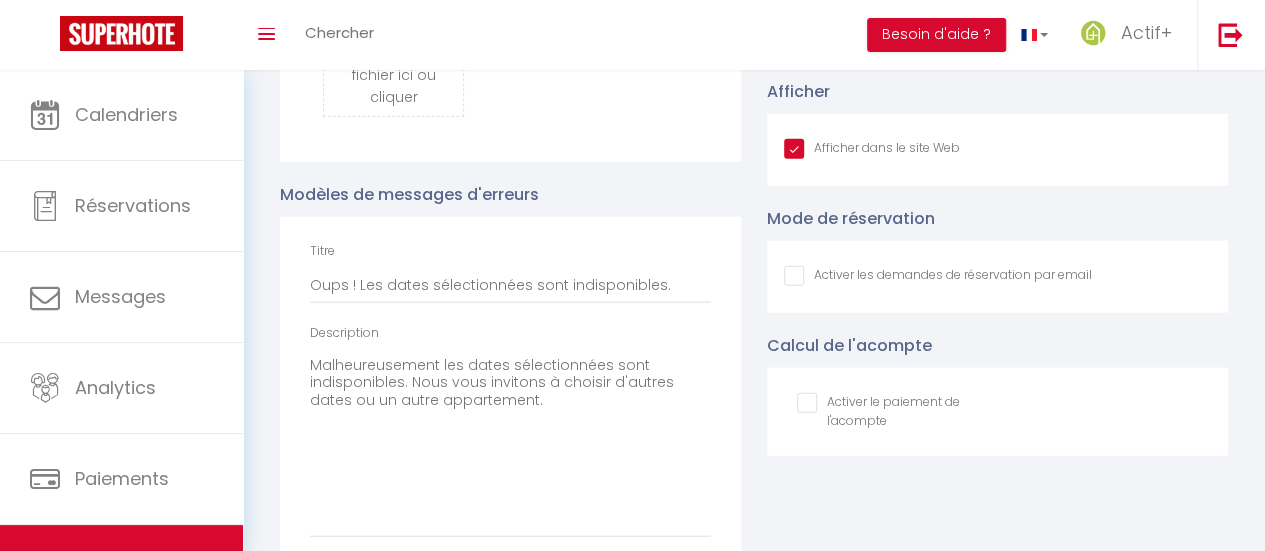 scroll, scrollTop: 2000, scrollLeft: 0, axis: vertical 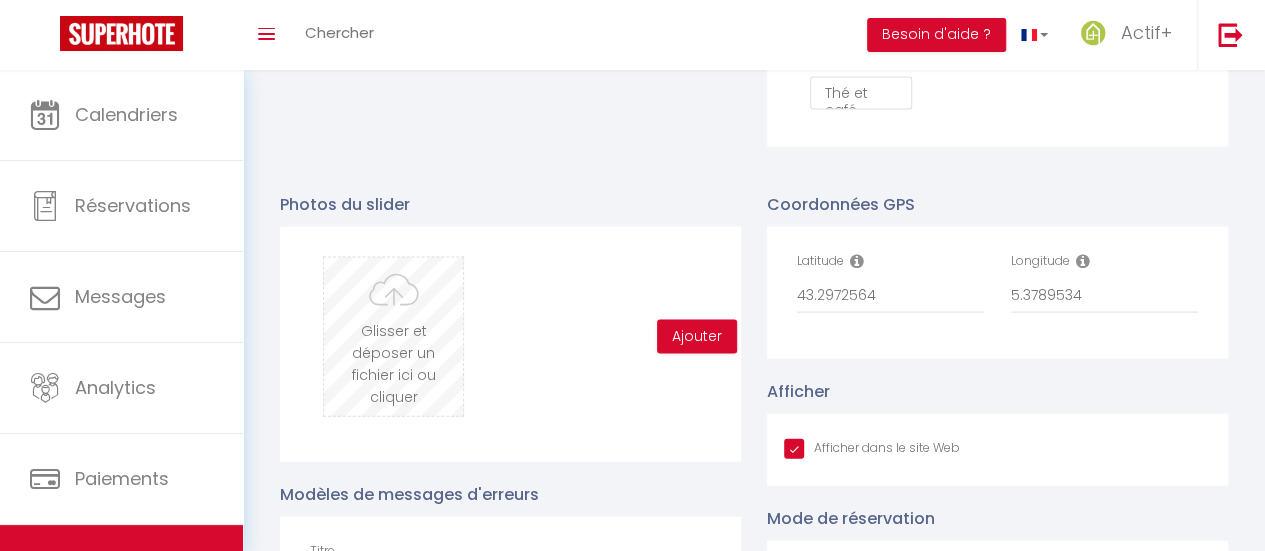 click at bounding box center [393, 337] 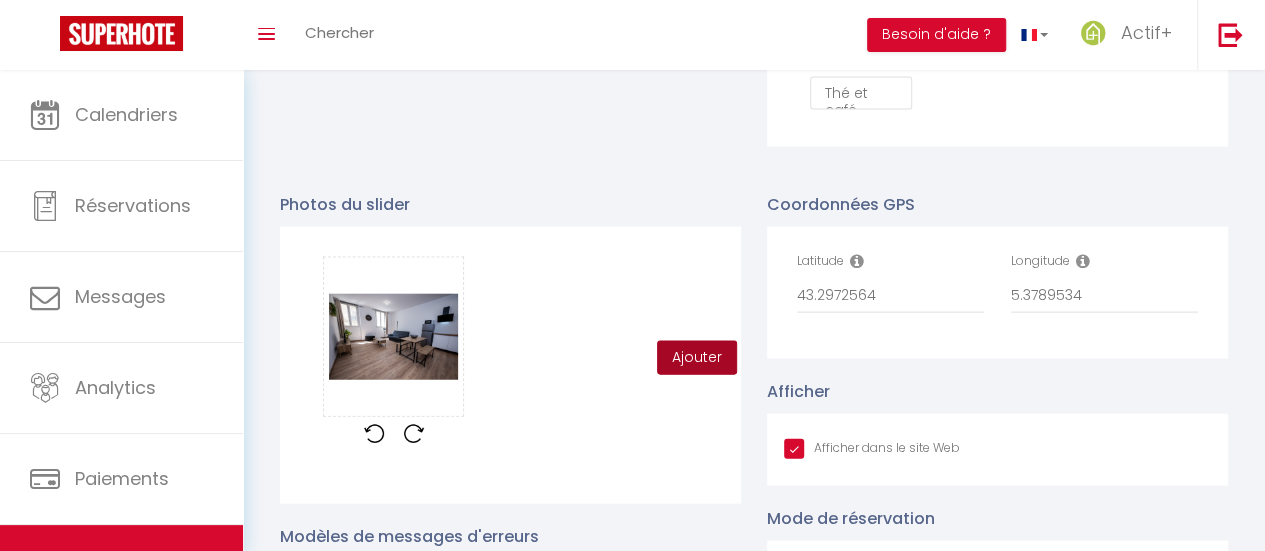 click on "Ajouter" at bounding box center [697, 358] 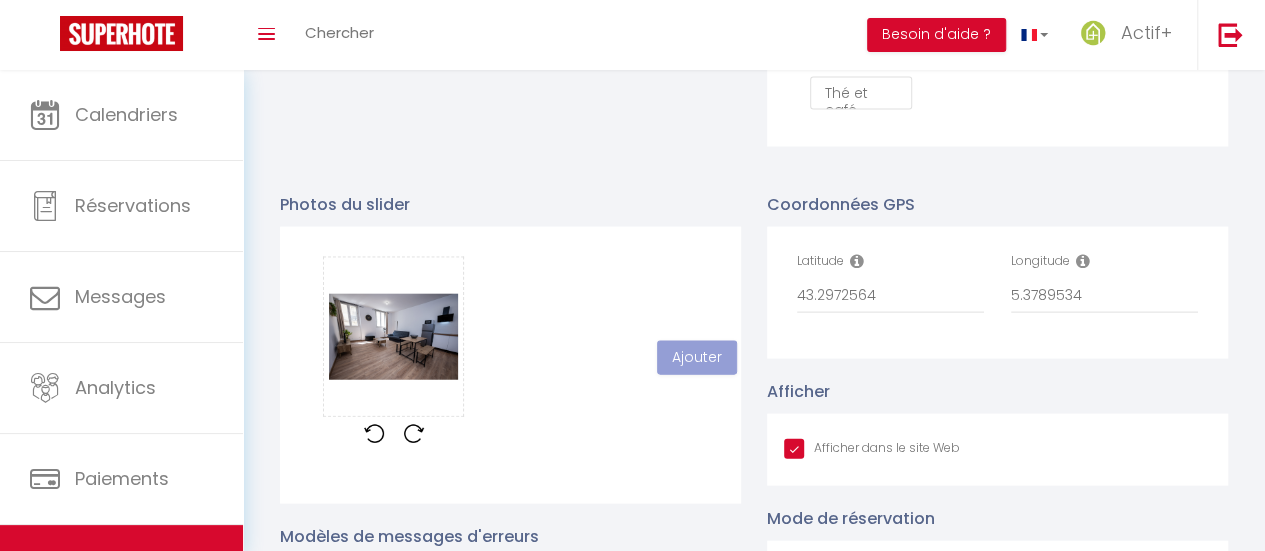 drag, startPoint x: 572, startPoint y: 156, endPoint x: 449, endPoint y: 147, distance: 123.32883 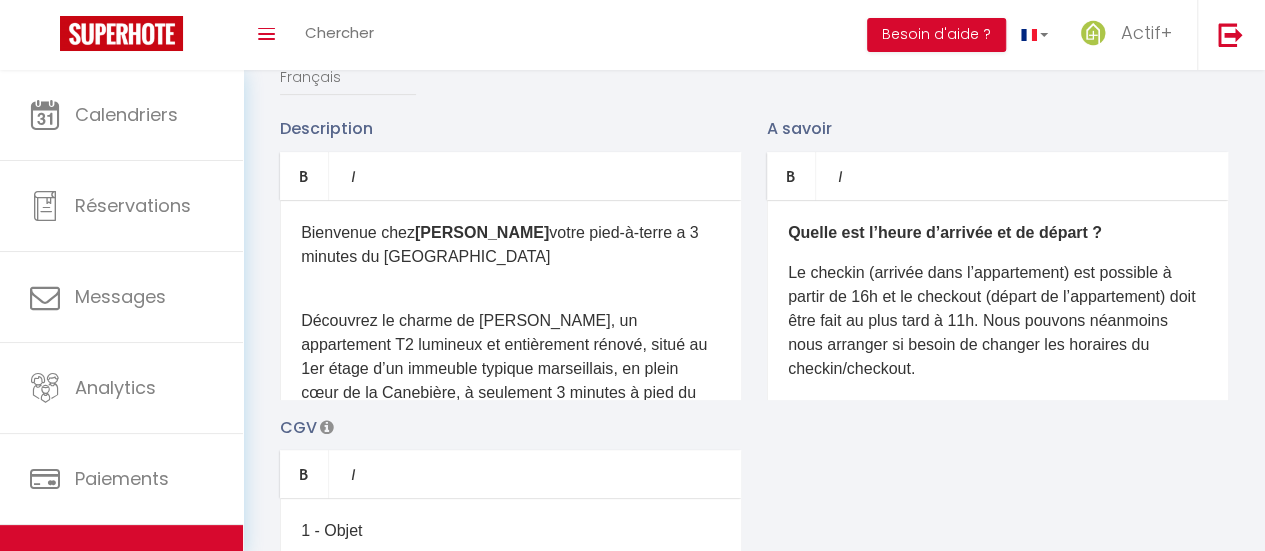 scroll, scrollTop: 0, scrollLeft: 0, axis: both 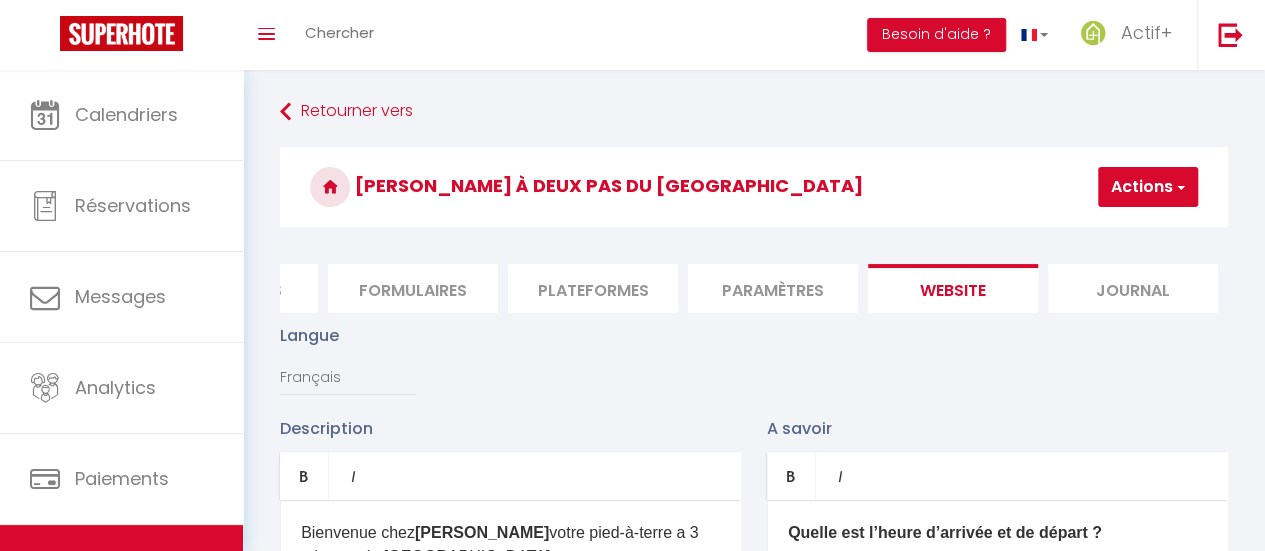 click on "Actions" at bounding box center (1148, 187) 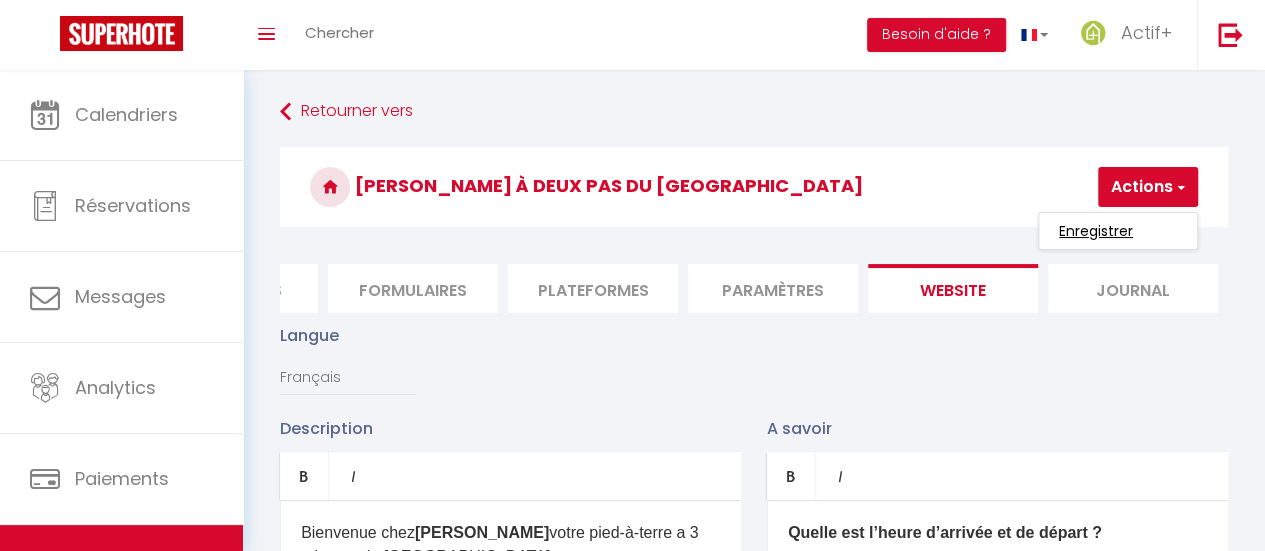 click on "Enregistrer" at bounding box center [1096, 231] 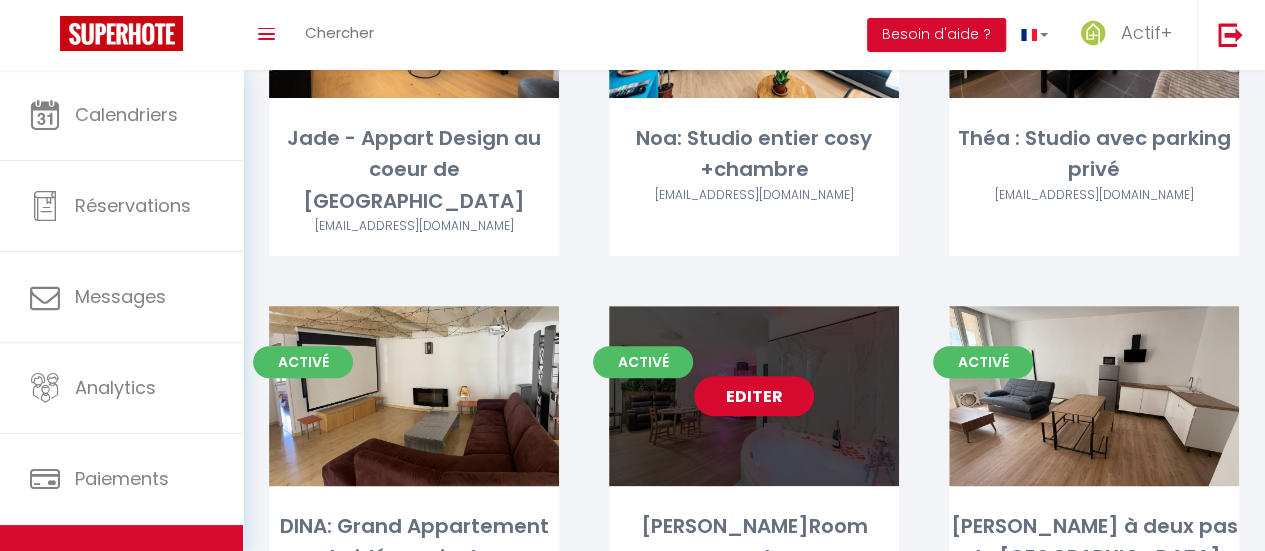 scroll, scrollTop: 404, scrollLeft: 0, axis: vertical 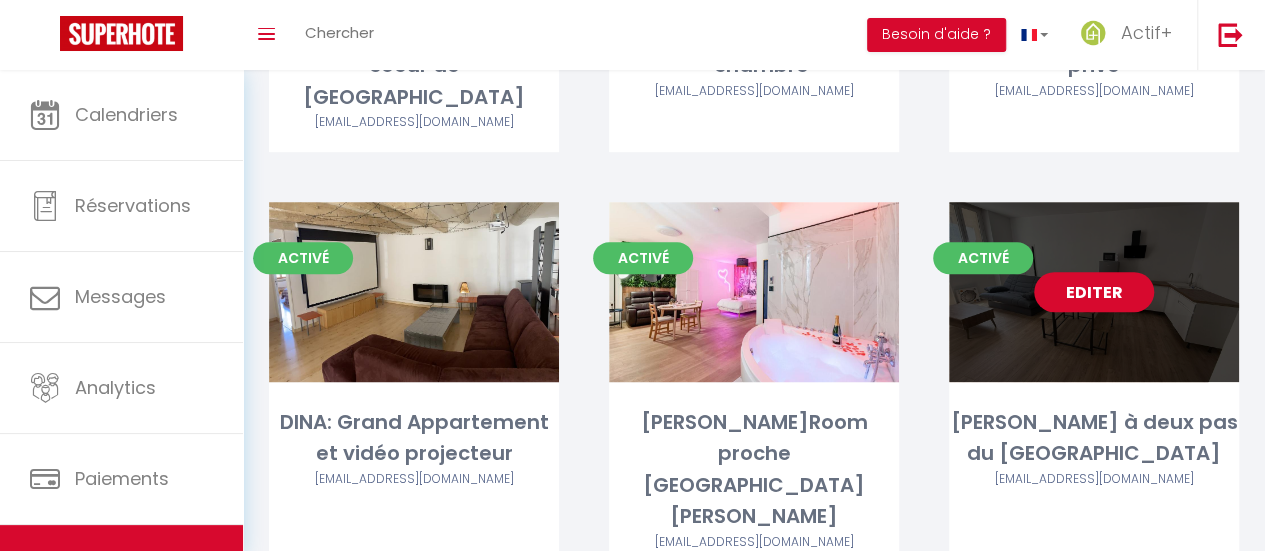 click on "Editer" at bounding box center (1094, 292) 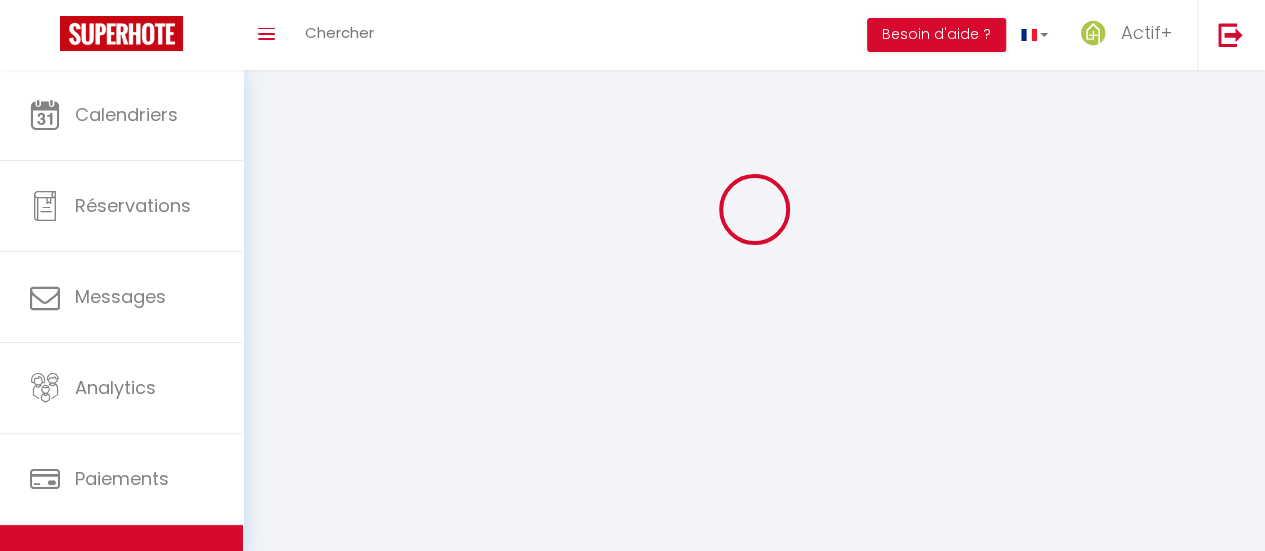 scroll, scrollTop: 0, scrollLeft: 0, axis: both 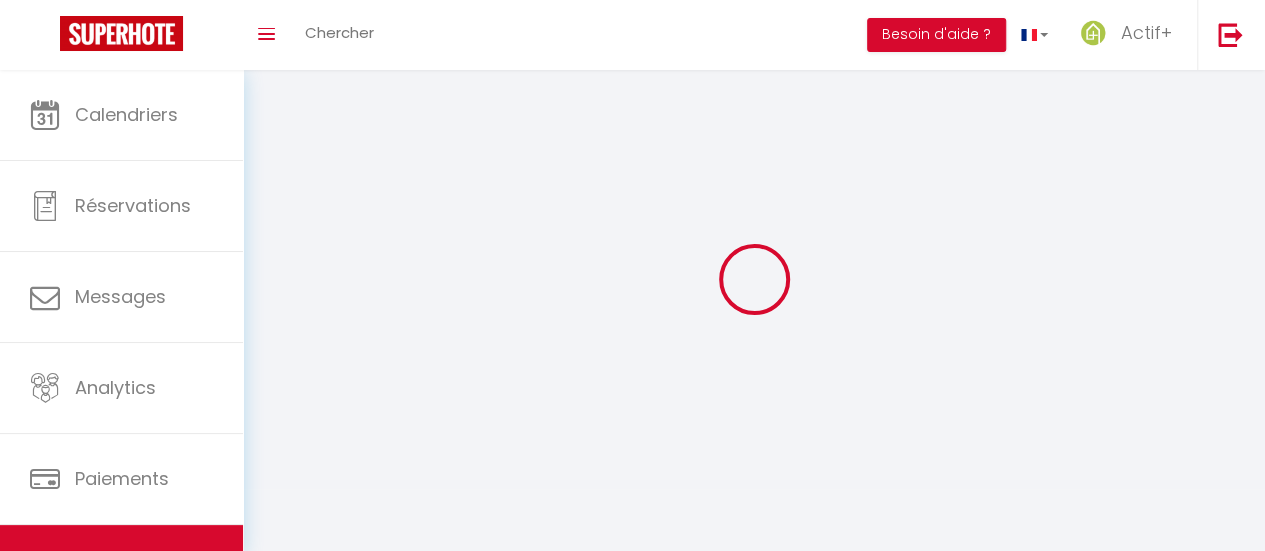 checkbox on "false" 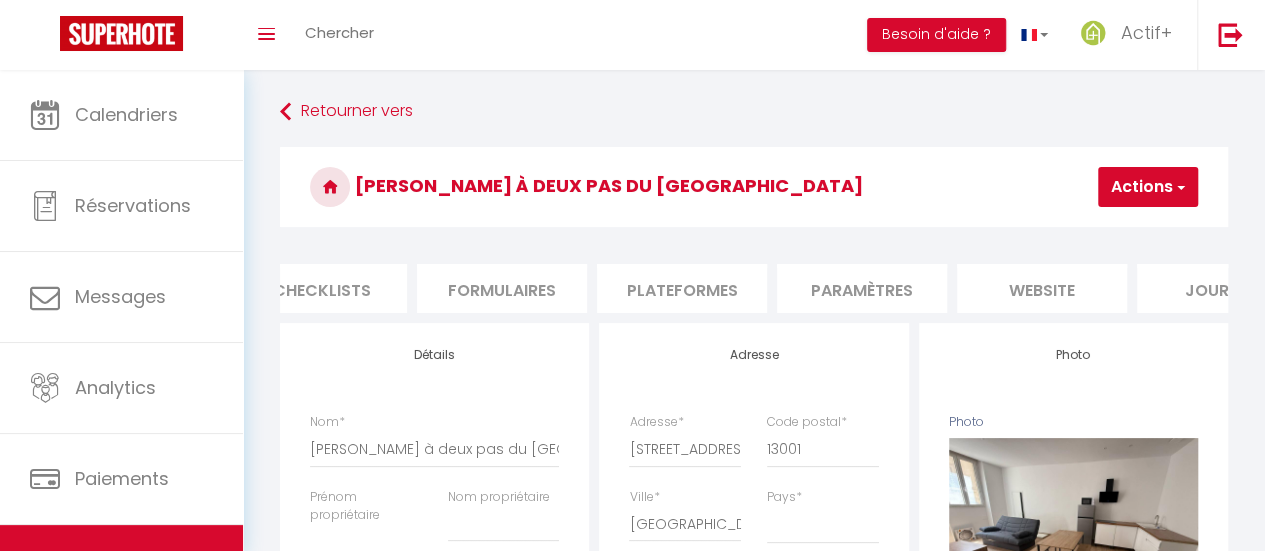 scroll, scrollTop: 0, scrollLeft: 852, axis: horizontal 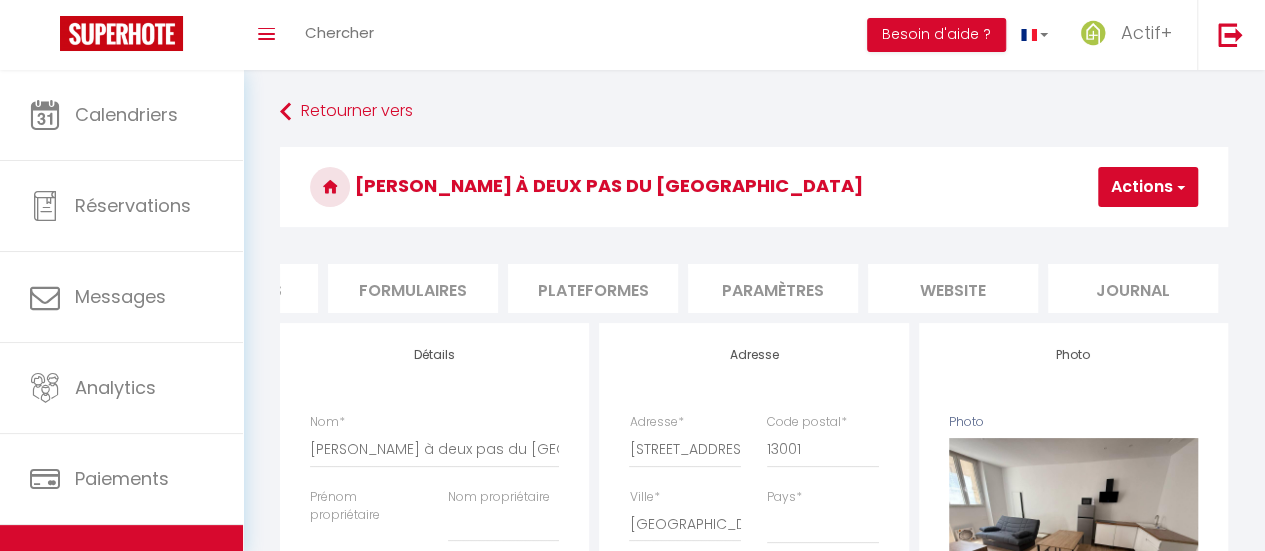 click on "website" at bounding box center (953, 288) 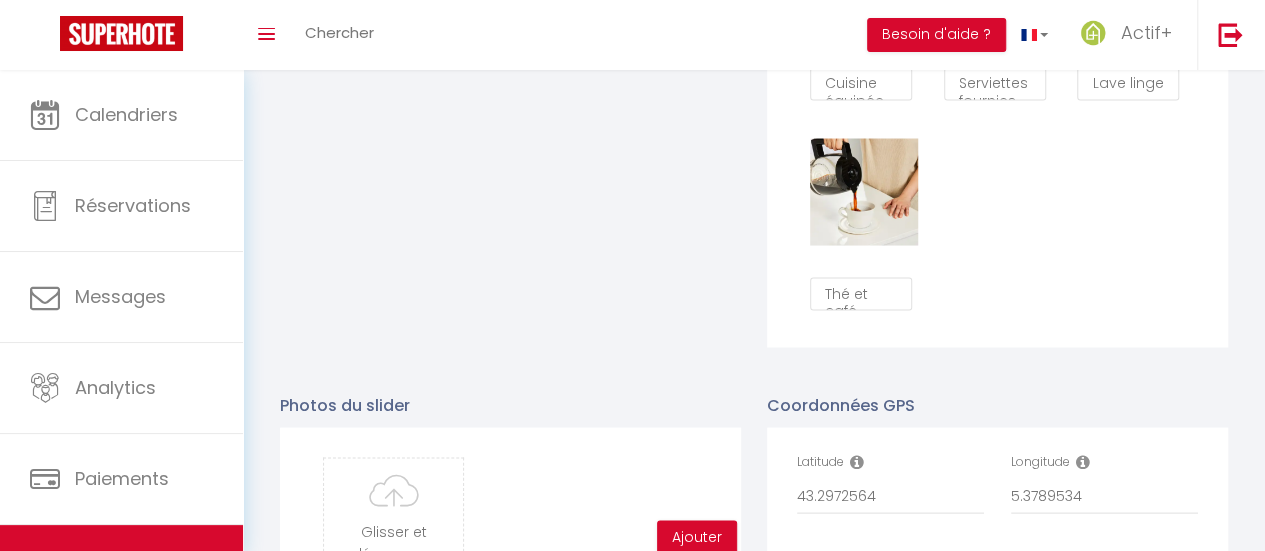 scroll, scrollTop: 2100, scrollLeft: 0, axis: vertical 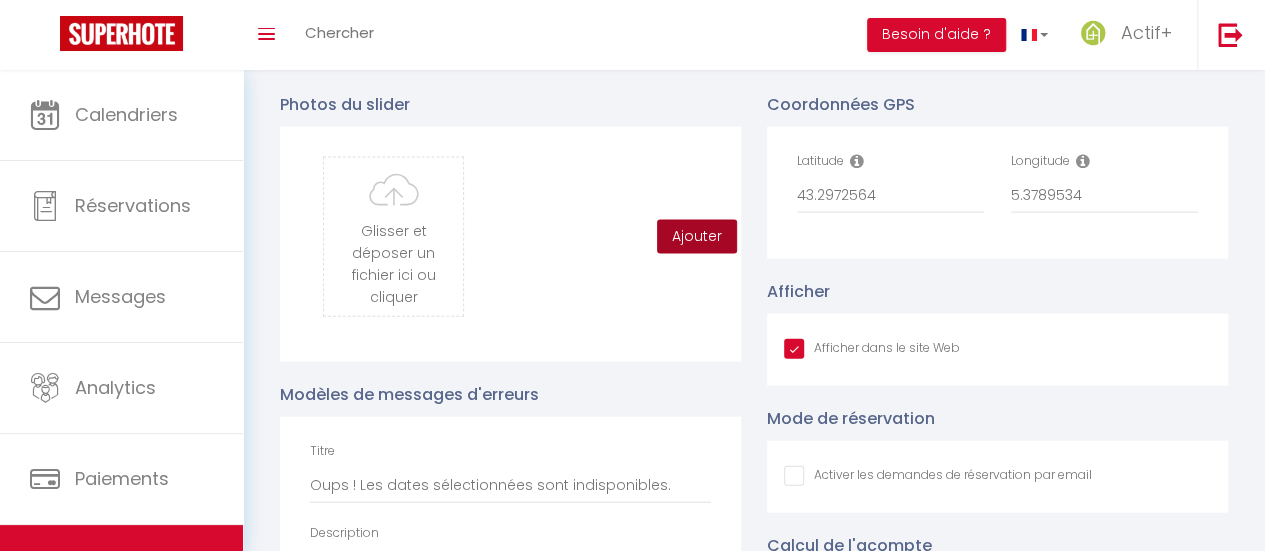 drag, startPoint x: 719, startPoint y: 255, endPoint x: 565, endPoint y: 307, distance: 162.5423 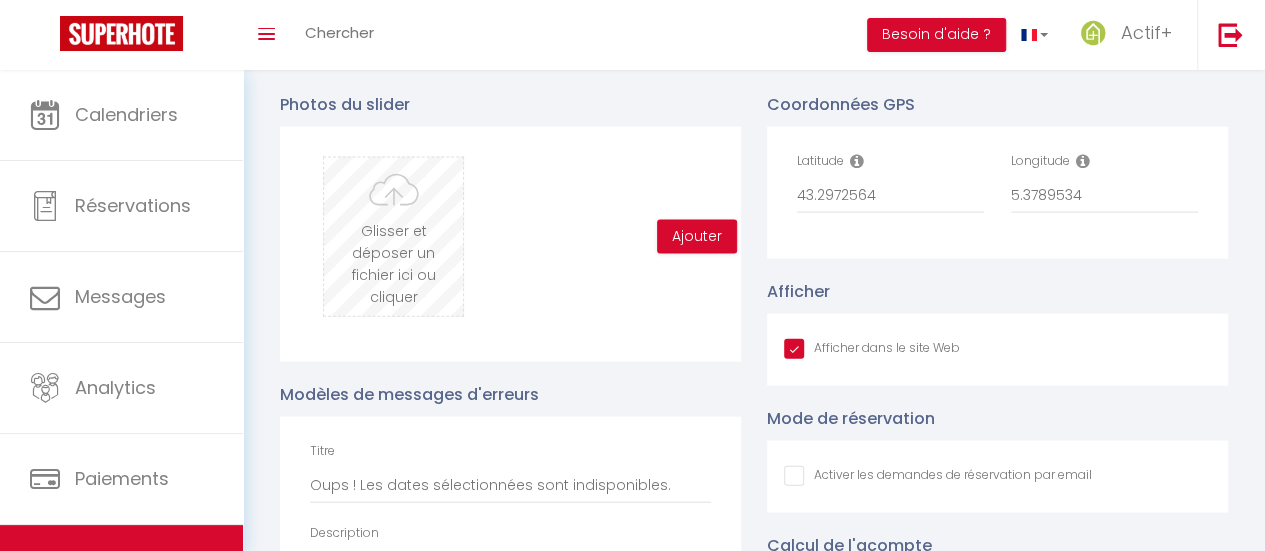 click at bounding box center [393, 237] 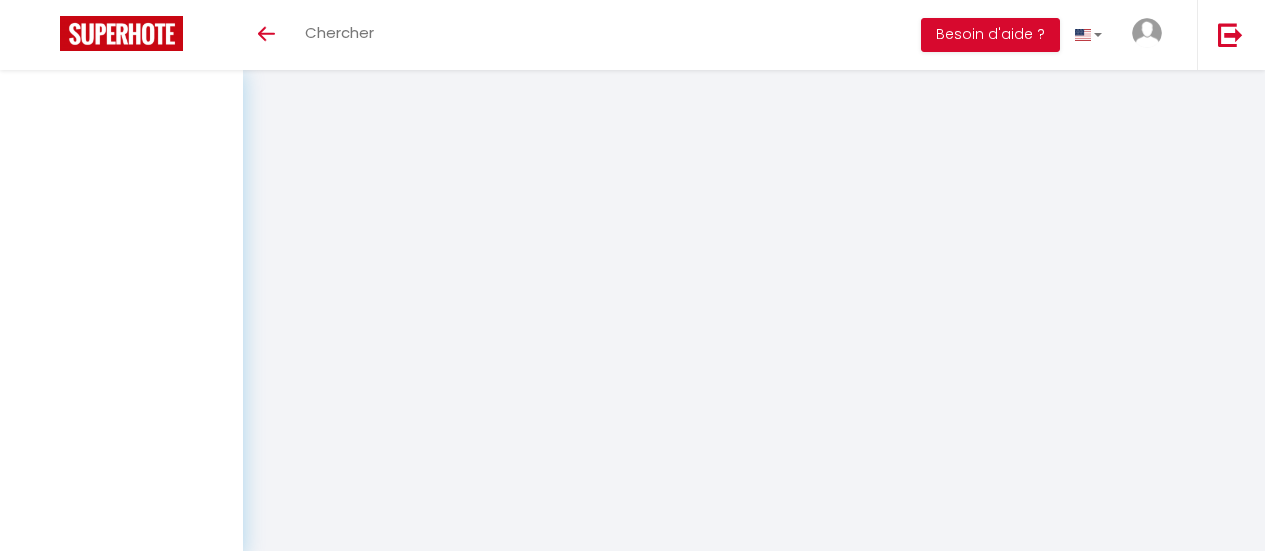 scroll, scrollTop: 0, scrollLeft: 0, axis: both 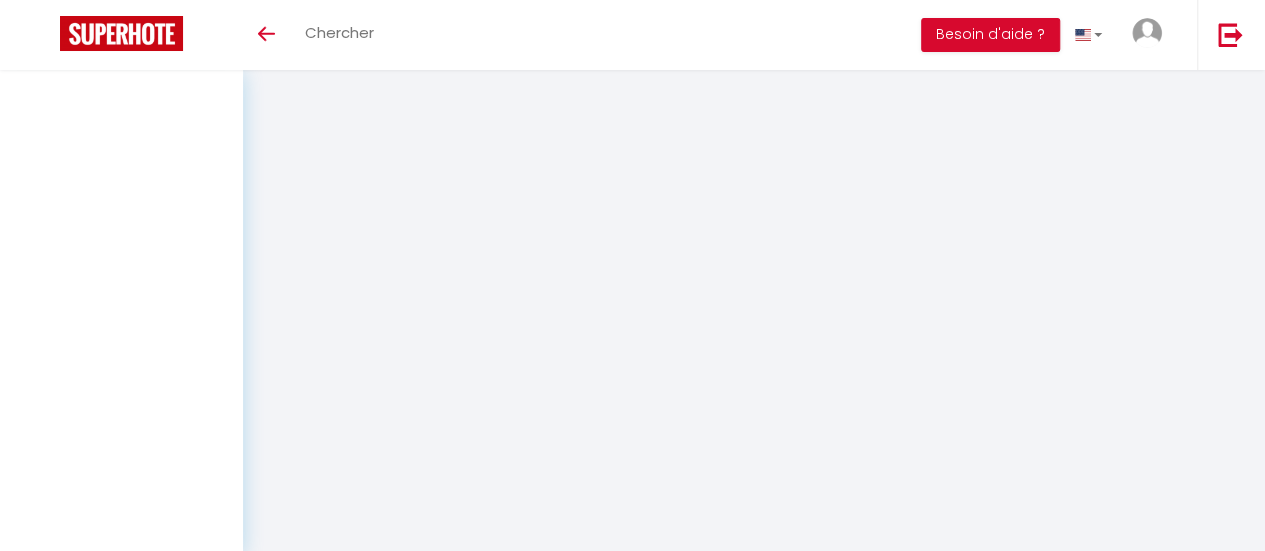 select on "2025" 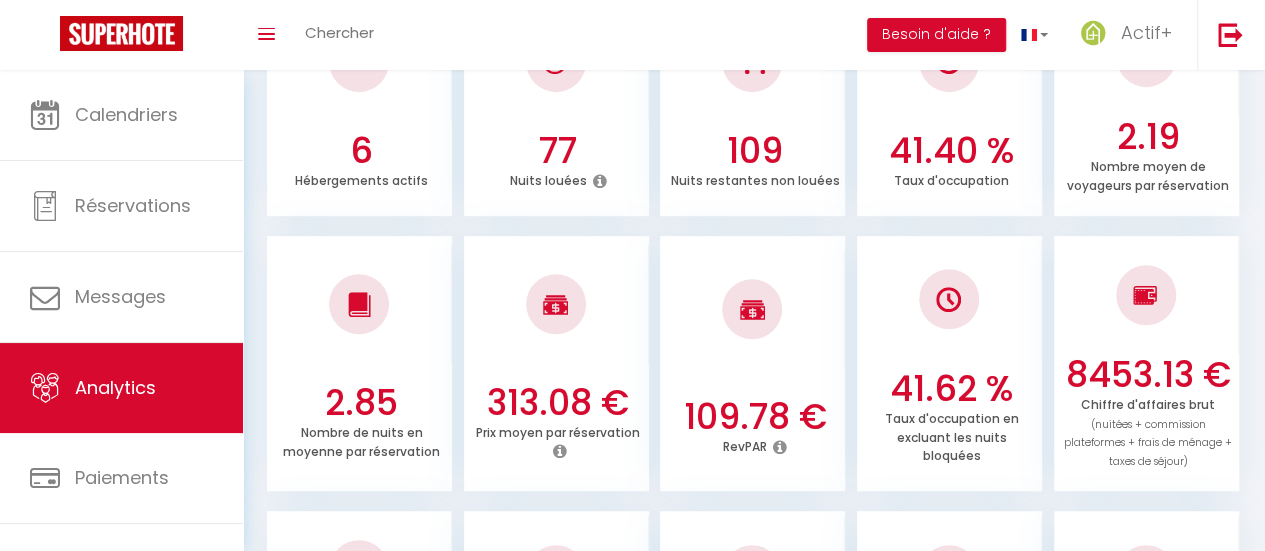 scroll, scrollTop: 493, scrollLeft: 0, axis: vertical 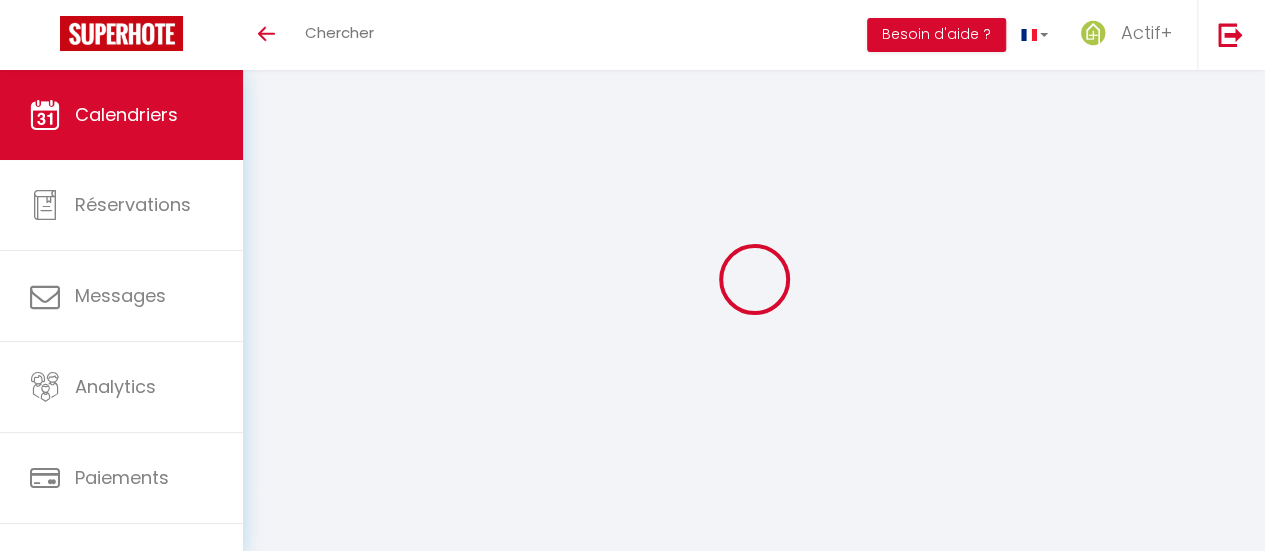 select 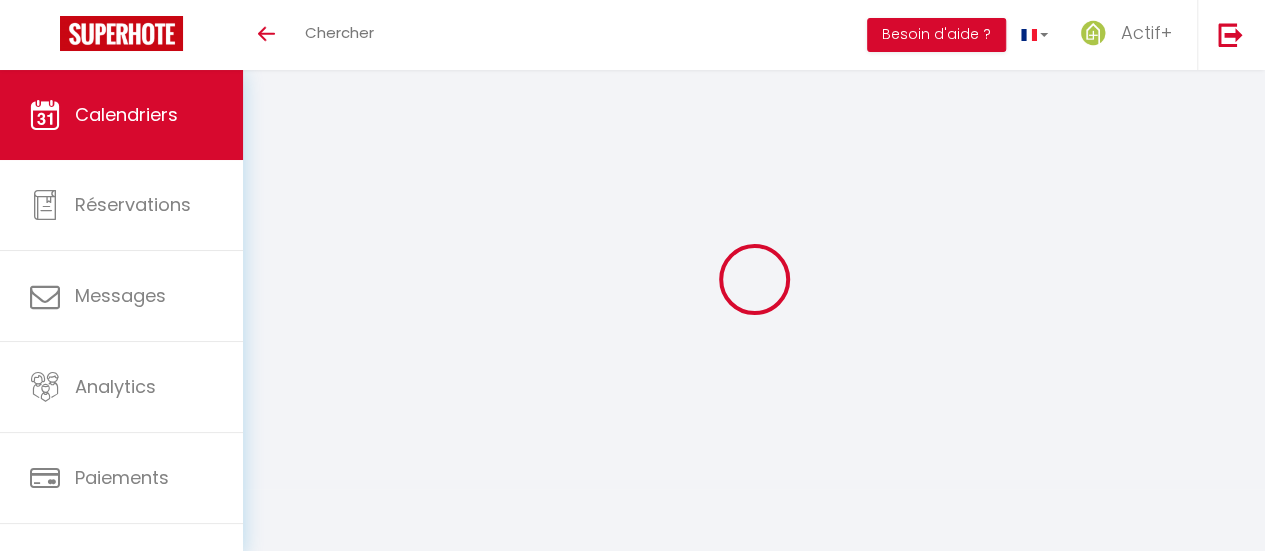 select 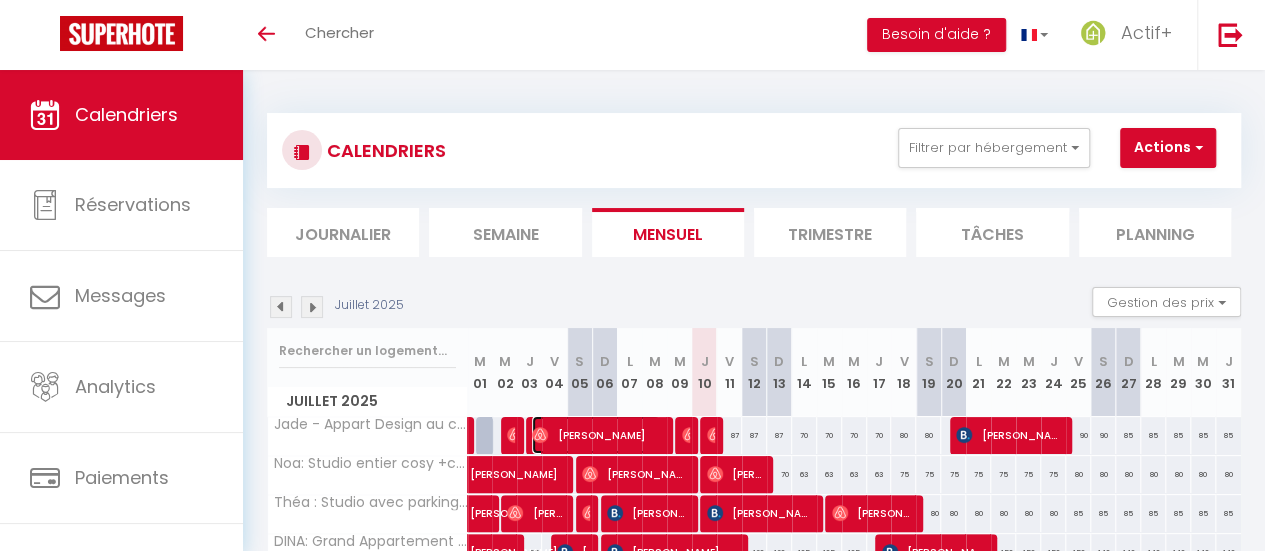 click on "Sonia Kerkenni" at bounding box center (596, 435) 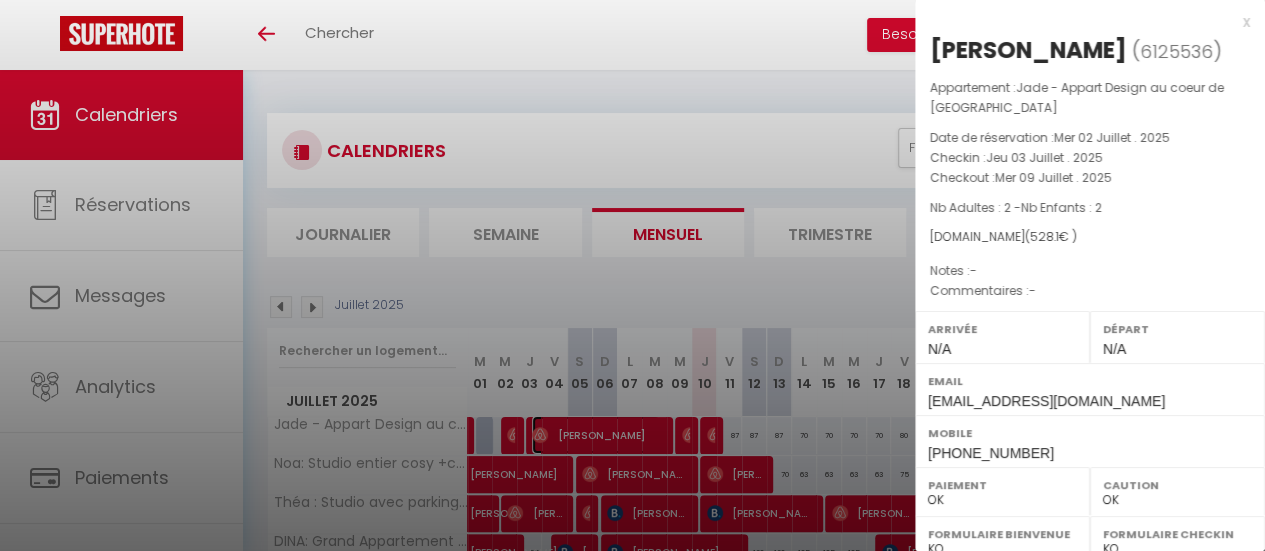 scroll, scrollTop: 396, scrollLeft: 0, axis: vertical 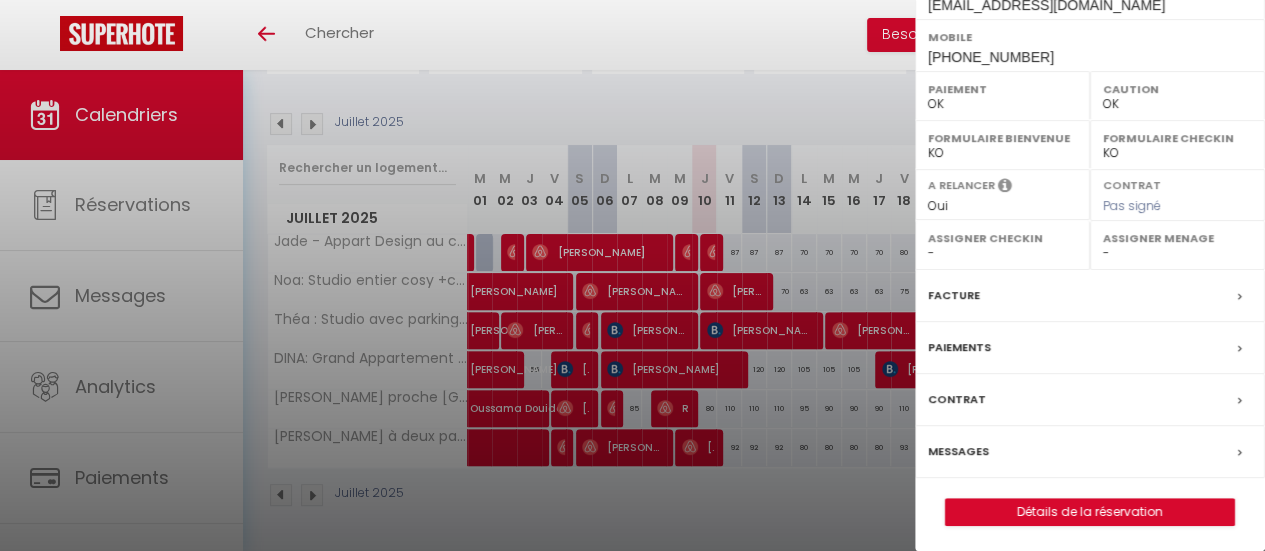 click on "Messages" at bounding box center [958, 451] 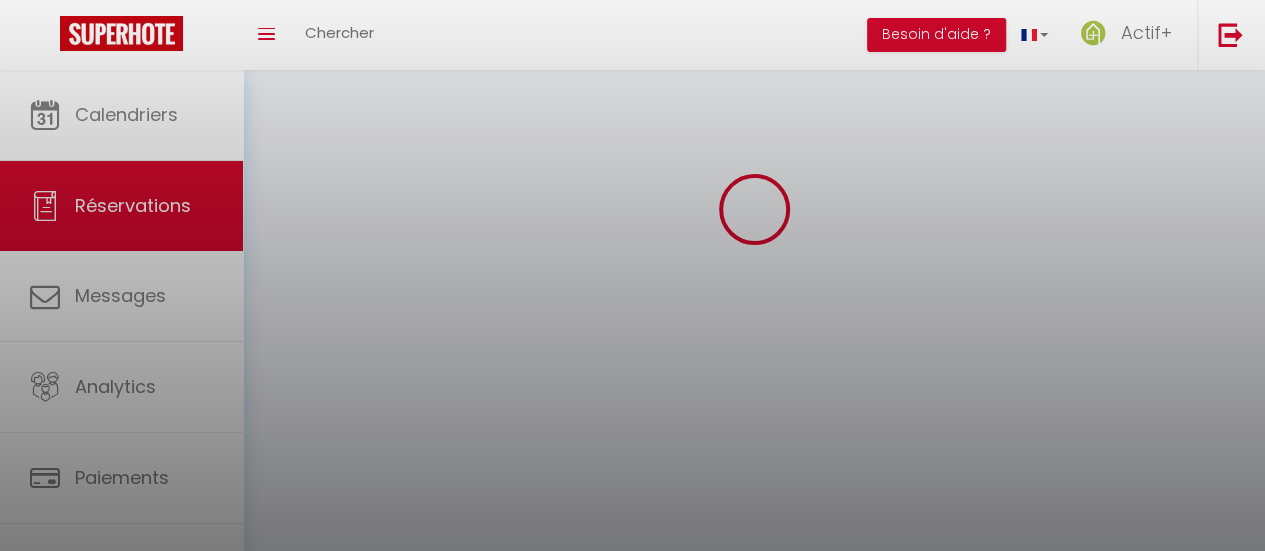 scroll, scrollTop: 0, scrollLeft: 0, axis: both 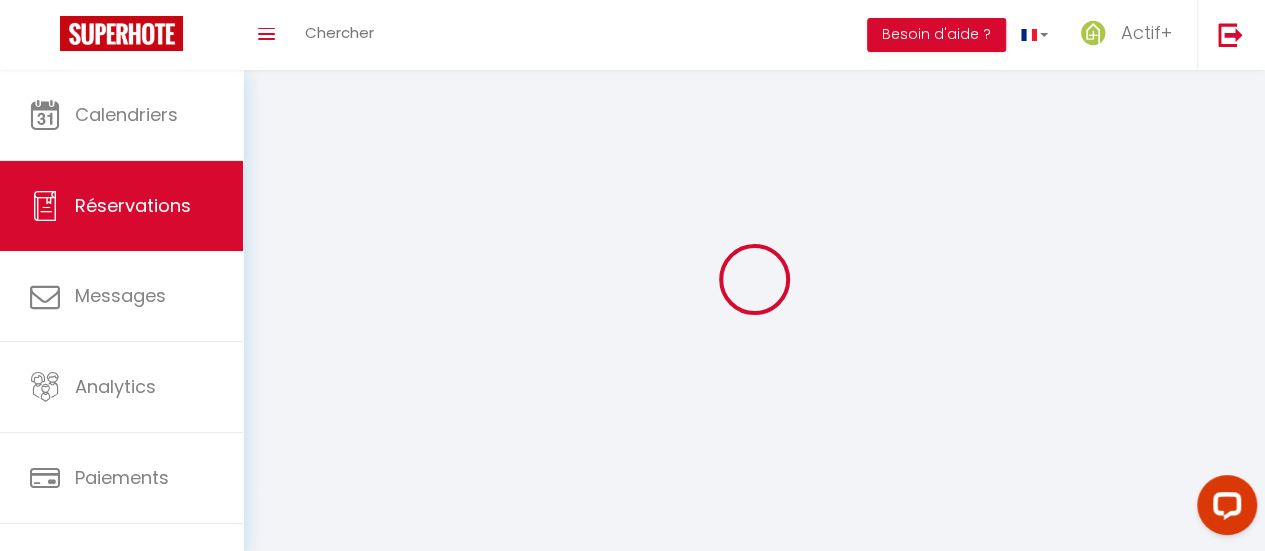 select 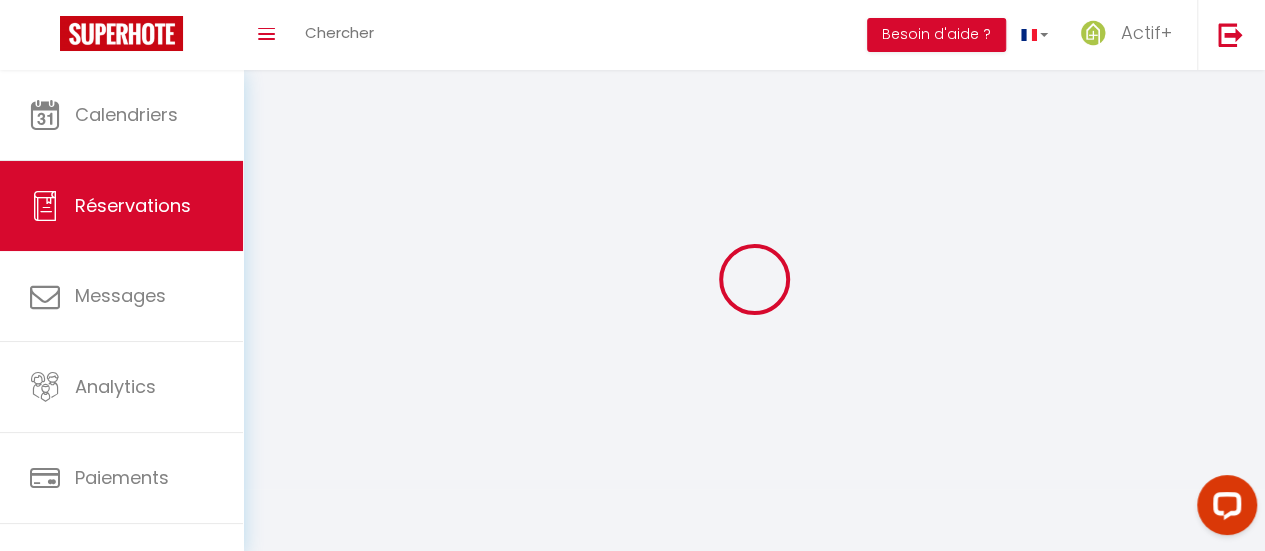 select 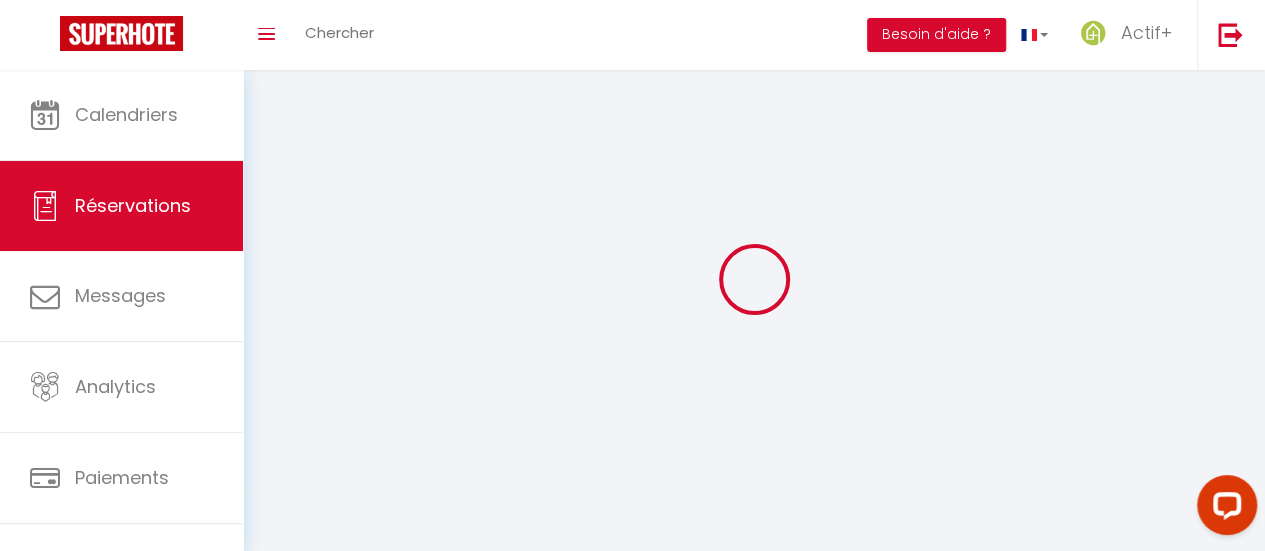 select 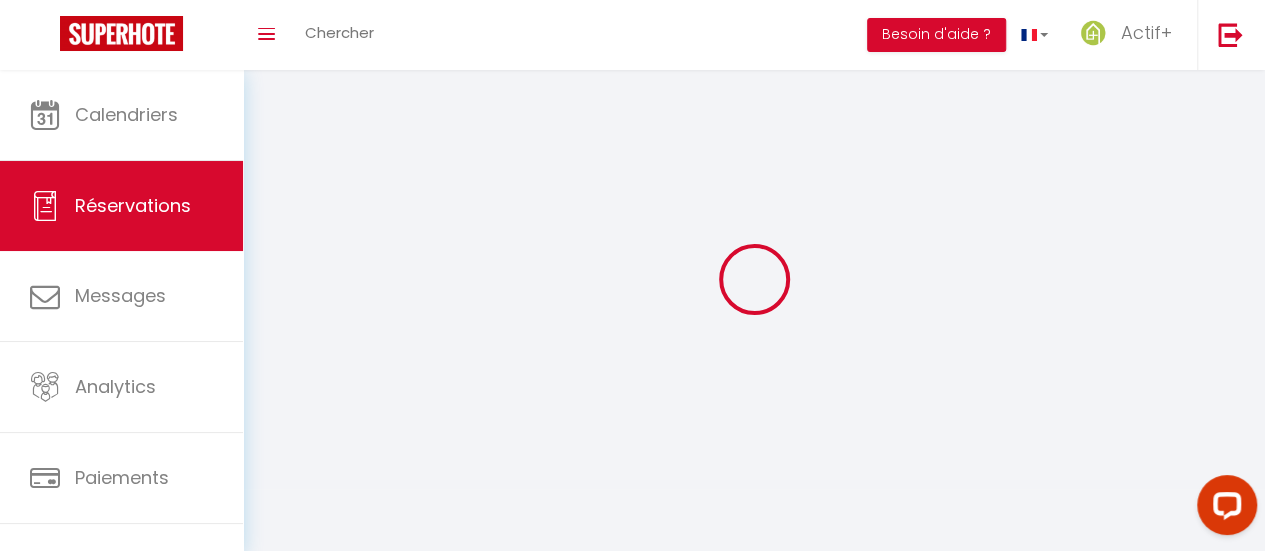 select 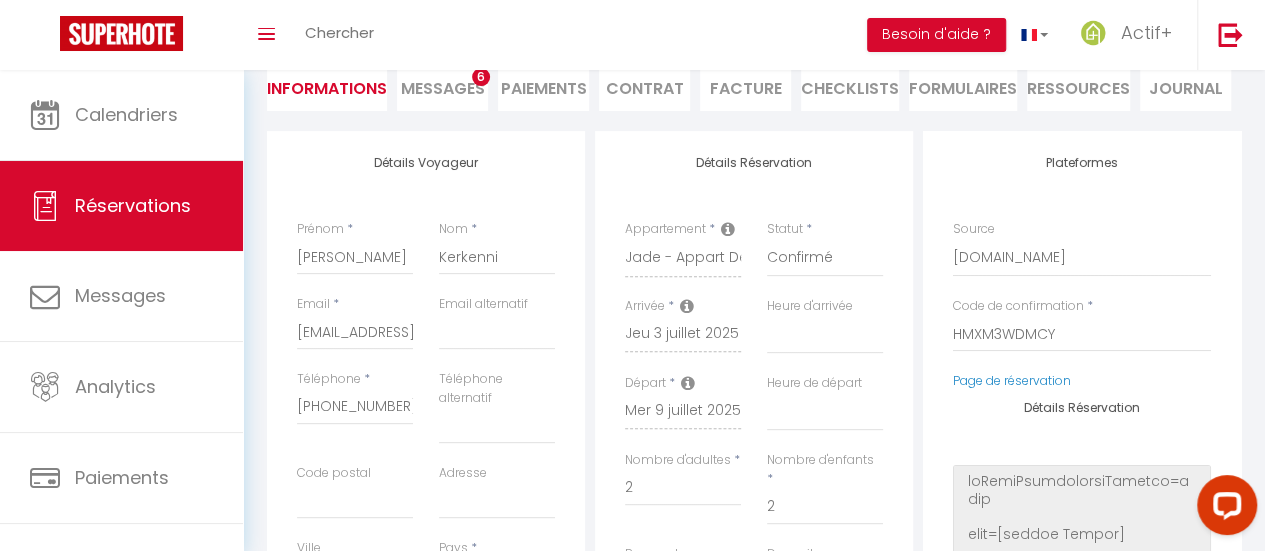 scroll, scrollTop: 0, scrollLeft: 0, axis: both 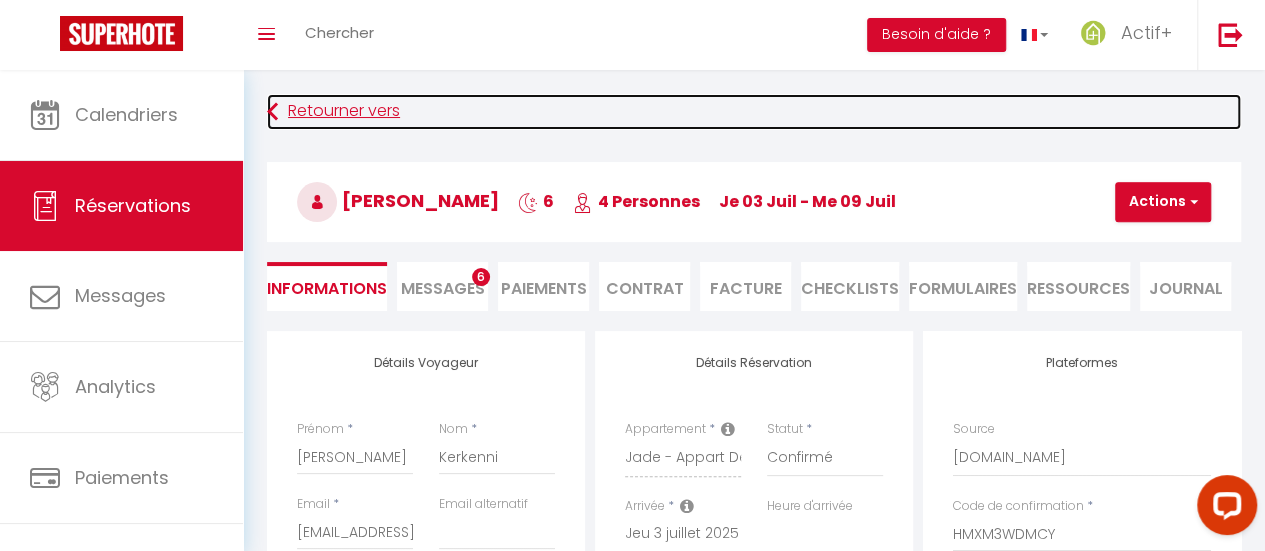 drag, startPoint x: 528, startPoint y: 127, endPoint x: 435, endPoint y: 122, distance: 93.13431 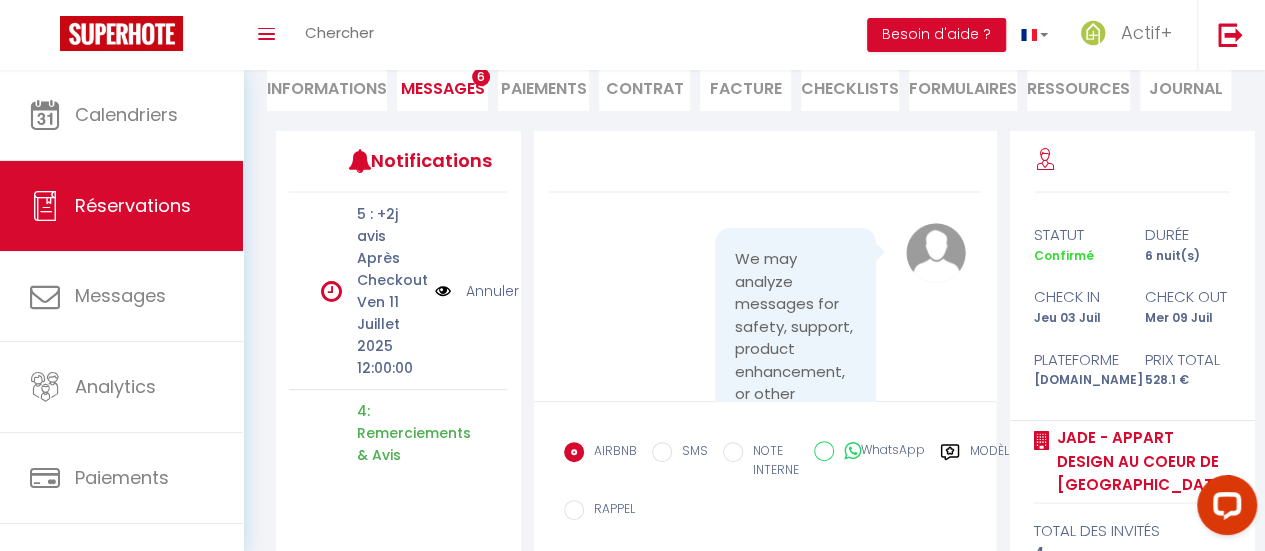 scroll, scrollTop: 256, scrollLeft: 0, axis: vertical 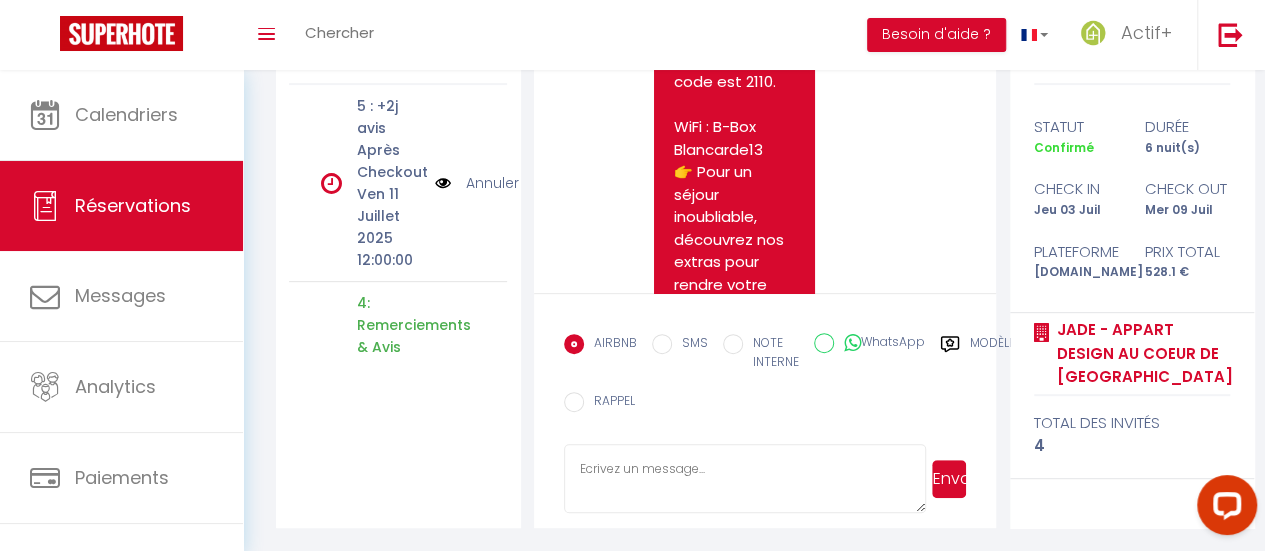 click on "[Important ! 📌 : À lire pour le bon déroulement de votre venue !]
Bonjour Sonia,
Vous êtes bientôt prêt(e) à profiter de notre logement 🏡✨.
🔑 L'entrée dans les lieux  se fait à partir de 16 heure.
Voici quelques instructions pour votre check-in :
Une fois arrivé au 116 Boulevard de la Blancarde, sonnez à l'interphone JADE: la porte s'ouvre au bout d'une seconde. Puis vous trouverez une porte sur votre gauche. Tournez la poignée vers la droite et poussez. L'appartement se trouve au 1er étage à droite, la porte en bois.
Là vous trouverez la boîte à clé, le code est 2110.
WiFi : B-Box
Blancarde13
👉 Pour un séjour inoubliable, découvrez nos extras pour rendre votre expérience encore plus mémorable 🌟 : Ne manquez pas de personnaliser votre séjour afin de le rendre inoubliable
https://app.cozyup.com/c/4549959a-c5fc-4945-badb-856bb98cedab" at bounding box center (734, 363) 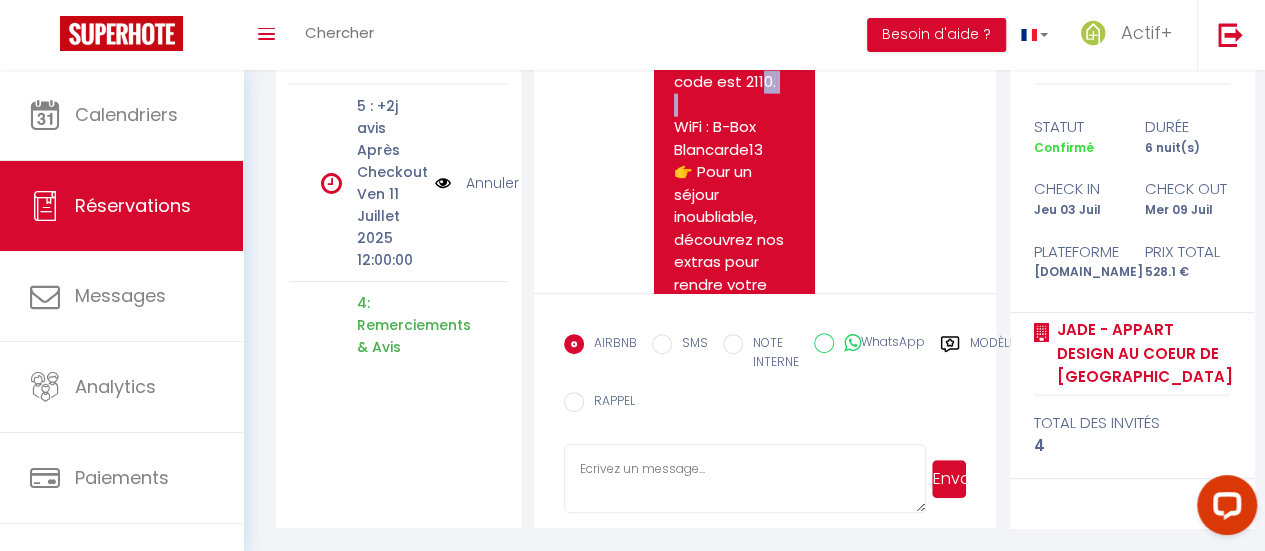 click on "[Important ! 📌 : À lire pour le bon déroulement de votre venue !]
Bonjour Sonia,
Vous êtes bientôt prêt(e) à profiter de notre logement 🏡✨.
🔑 L'entrée dans les lieux  se fait à partir de 16 heure.
Voici quelques instructions pour votre check-in :
Une fois arrivé au 116 Boulevard de la Blancarde, sonnez à l'interphone JADE: la porte s'ouvre au bout d'une seconde. Puis vous trouverez une porte sur votre gauche. Tournez la poignée vers la droite et poussez. L'appartement se trouve au 1er étage à droite, la porte en bois.
Là vous trouverez la boîte à clé, le code est 2110.
WiFi : B-Box
Blancarde13
👉 Pour un séjour inoubliable, découvrez nos extras pour rendre votre expérience encore plus mémorable 🌟 : Ne manquez pas de personnaliser votre séjour afin de le rendre inoubliable
https://app.cozyup.com/c/4549959a-c5fc-4945-badb-856bb98cedab" at bounding box center (734, 363) 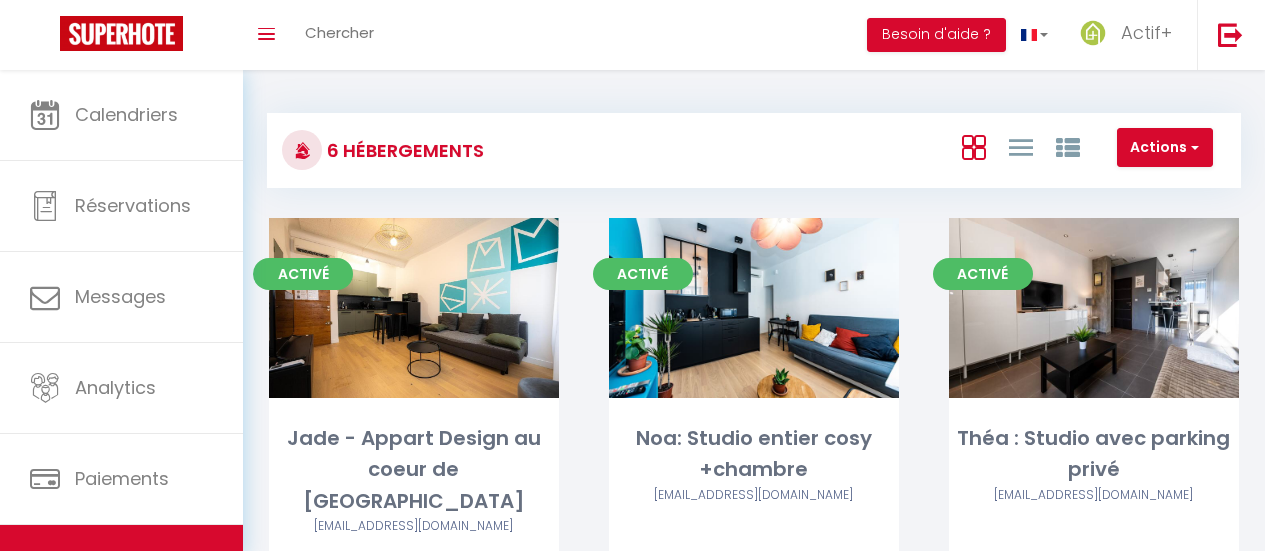 scroll, scrollTop: 0, scrollLeft: 0, axis: both 